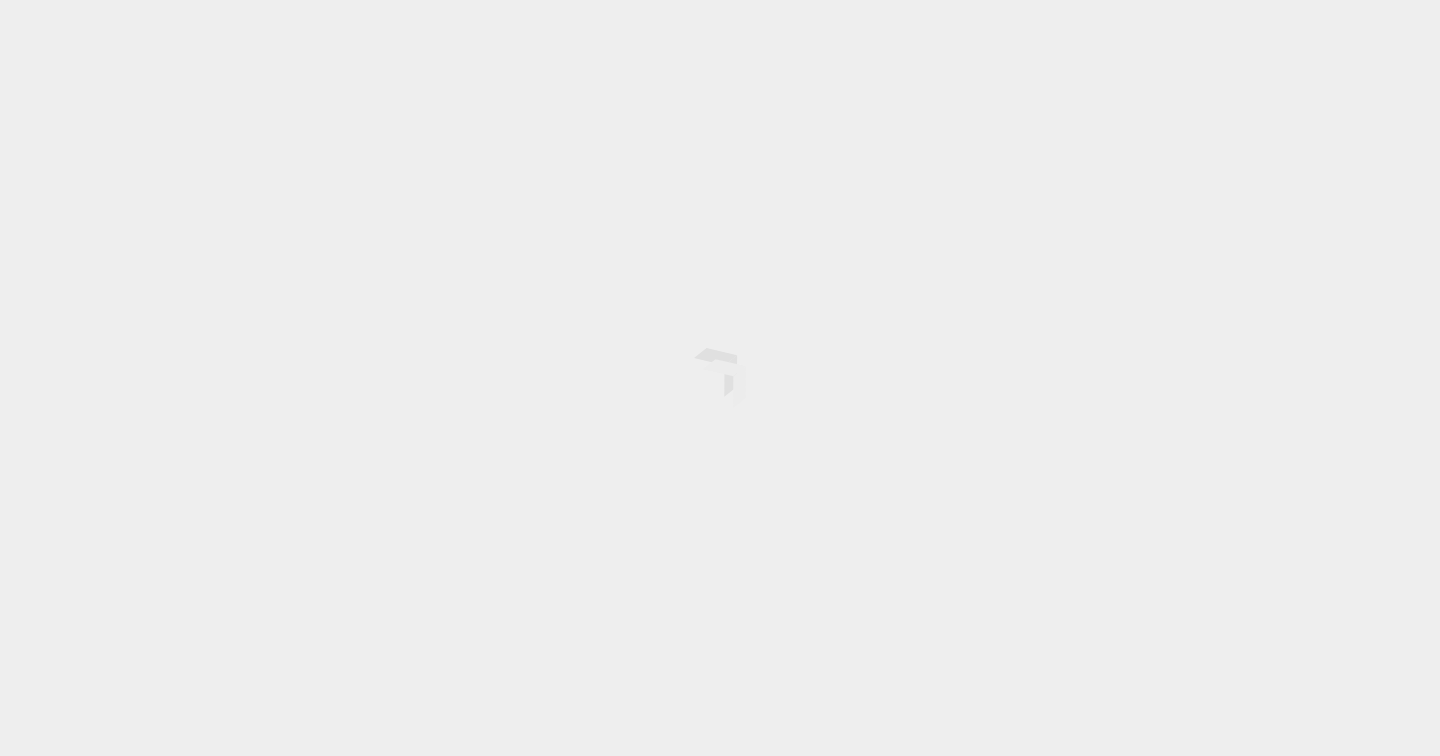 scroll, scrollTop: 0, scrollLeft: 0, axis: both 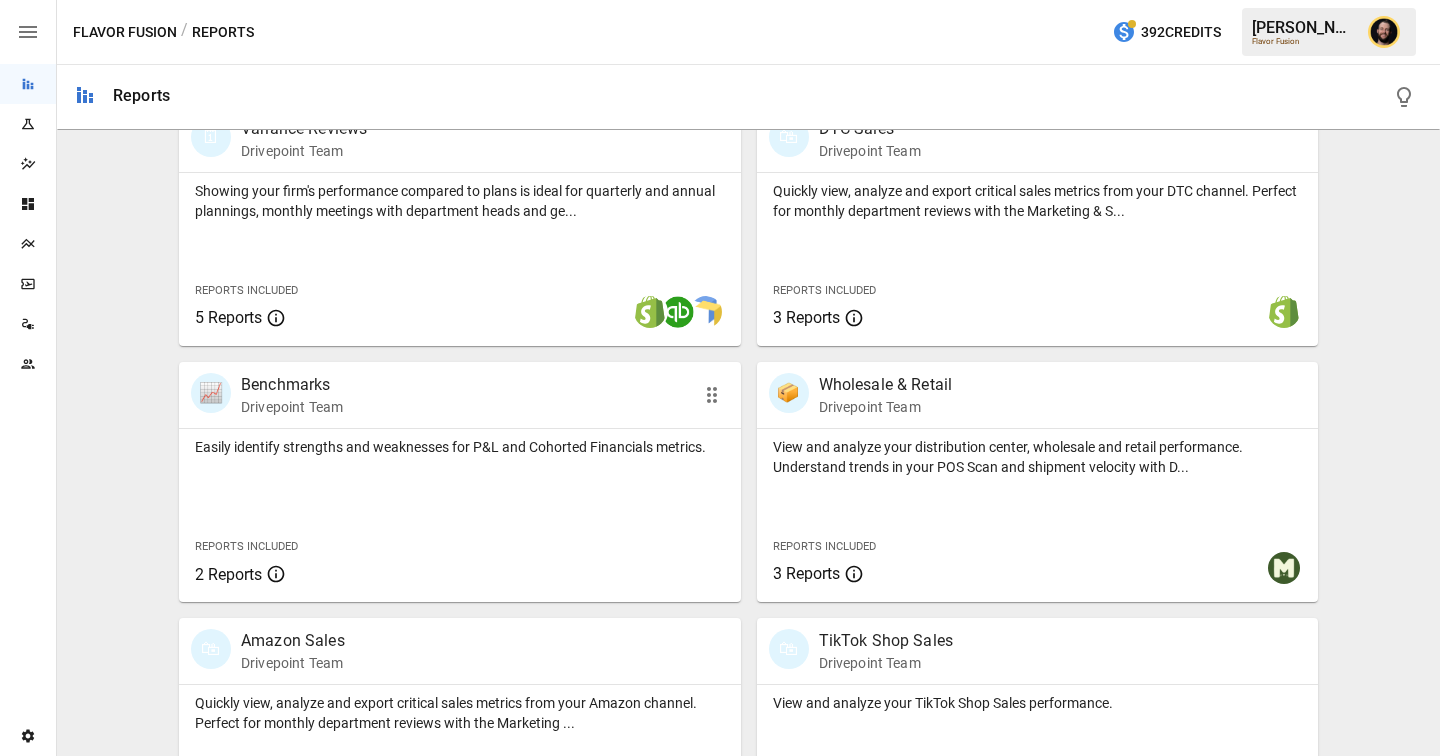 click on "Easily identify strengths and weaknesses for P&L and Cohorted Financials metrics.  Reports Included 2 Reports" at bounding box center (460, 515) 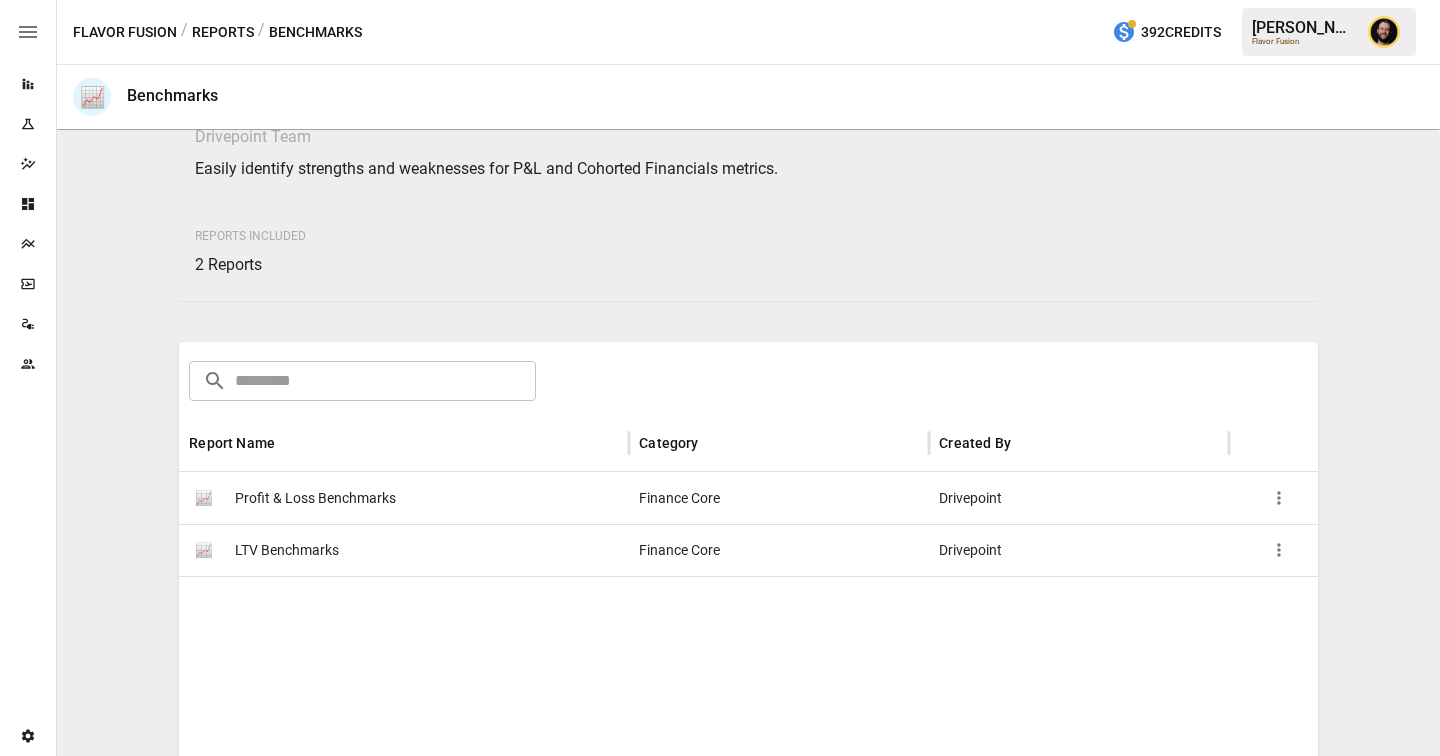 scroll, scrollTop: 209, scrollLeft: 0, axis: vertical 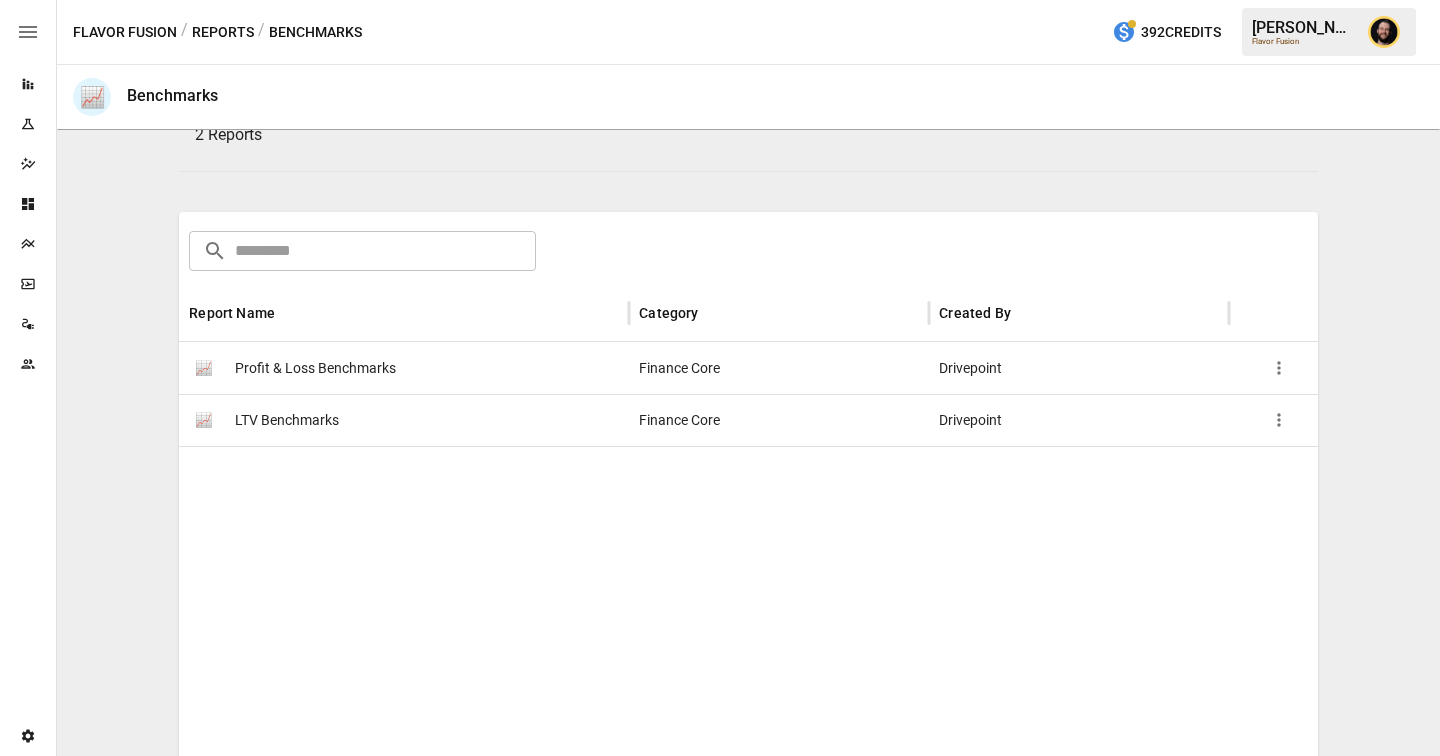 click on "📈 LTV Benchmarks" at bounding box center (404, 420) 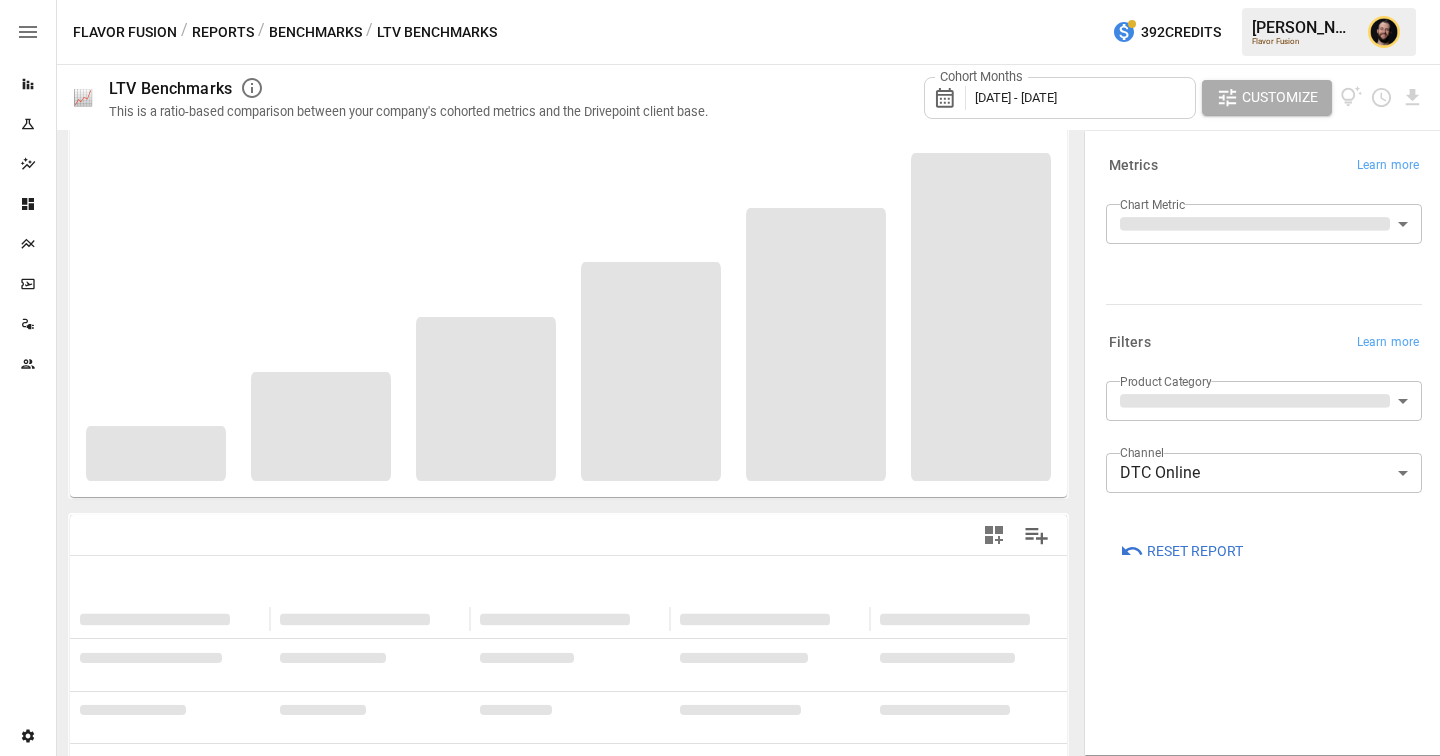scroll, scrollTop: 64, scrollLeft: 0, axis: vertical 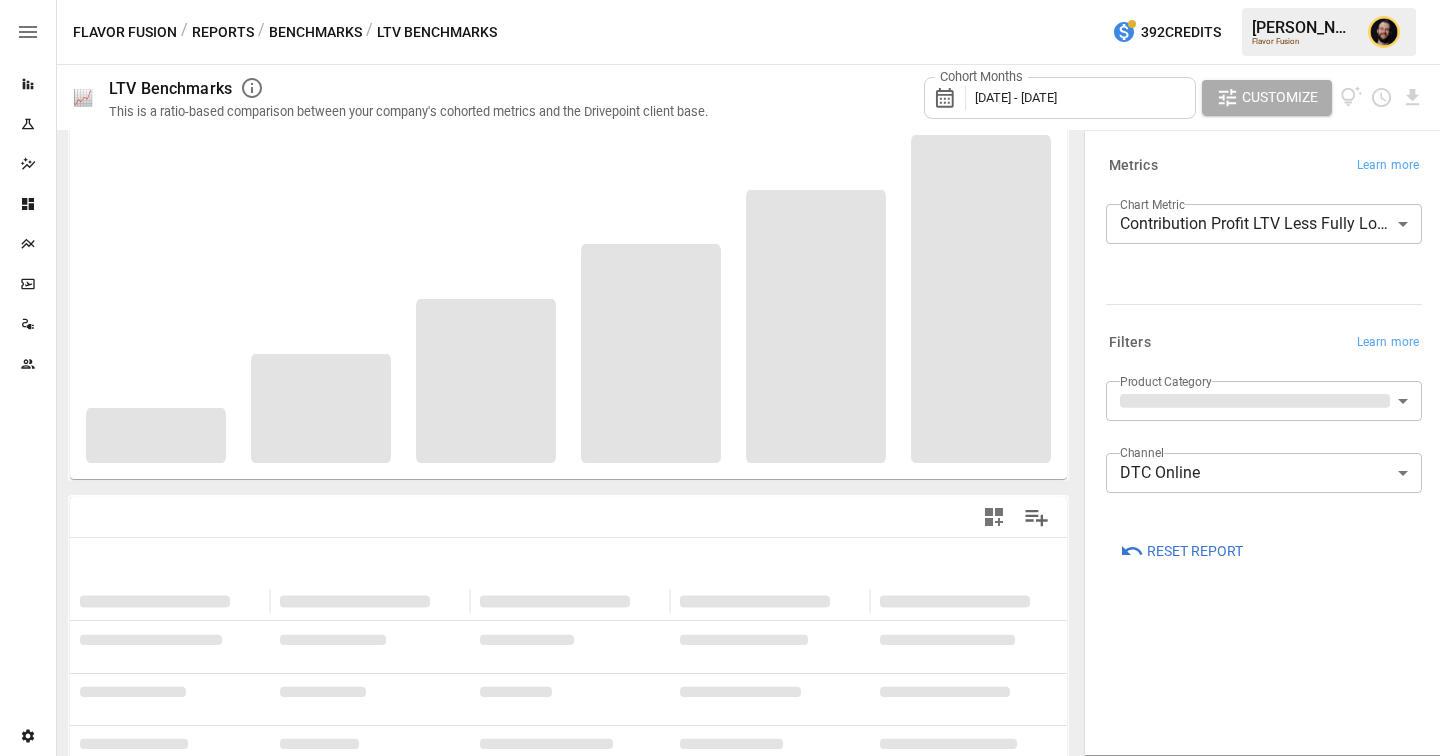 click on "**********" at bounding box center (720, 0) 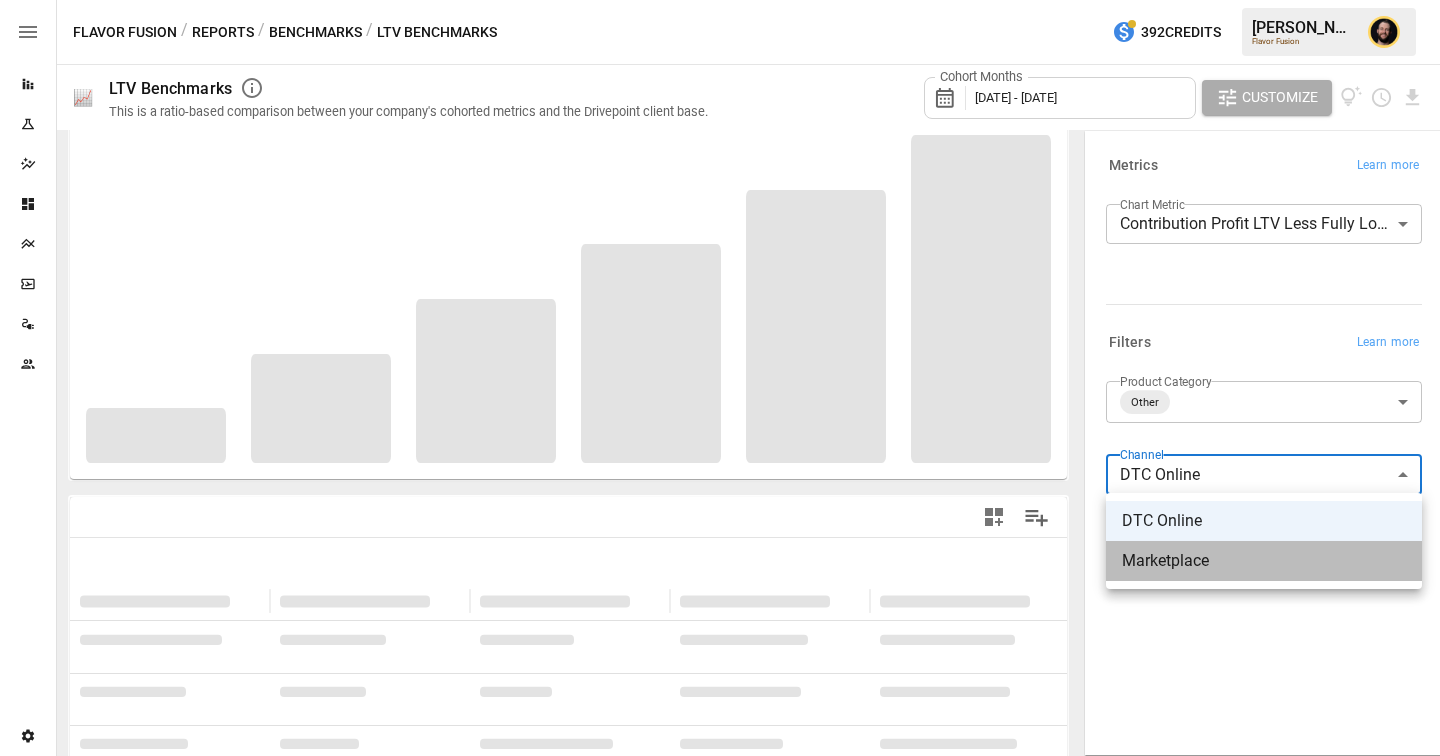 click on "Marketplace" at bounding box center [1264, 561] 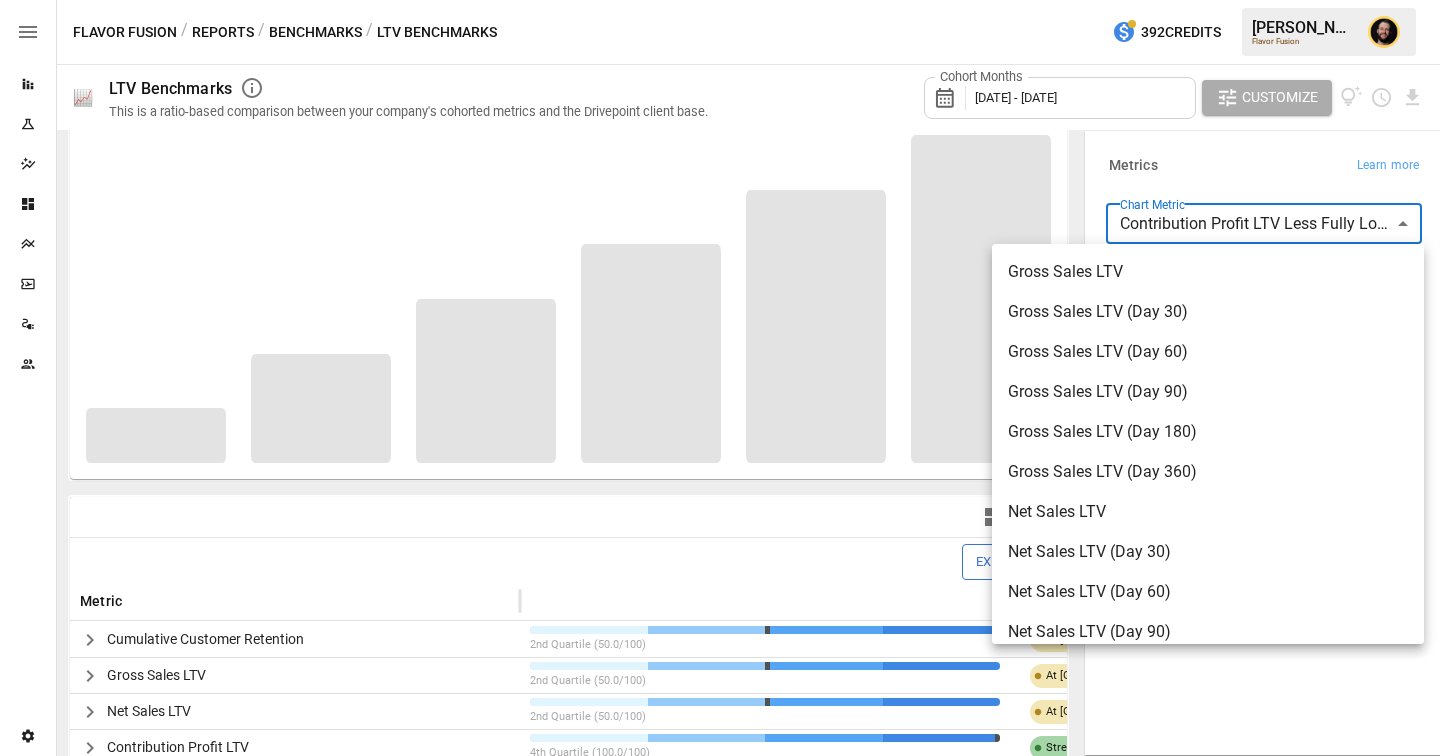 click on "Reports Experiments Dazzler Studio Dashboards Plans SmartModel ™ Data Sources Team Settings Flavor Fusion / Reports / Benchmarks / LTV Benchmarks 392  Credits [PERSON_NAME] Flavor Fusion 📈 LTV Benchmarks This is a ratio-based comparison between your company's cohorted metrics and the Drivepoint client base. Cohort Months [DATE] - [DATE] Customize Cannot draw chart: no data specified. Cannot draw chart: no data specified. Expand All Metric   Rating Cumulative Customer Retention 2nd Quartile (50.0/100) At Benchmark Gross Sales LTV 2nd Quartile (50.0/100) At Benchmark Net Sales LTV 2nd Quartile (50.0/100) At Benchmark Contribution Profit LTV 4th Quartile (100.0/100) Strength Contribution Profit LTV Less Blended CAC 4th Quartile (100.0/100) Strength Contribution Profit LTV Less Fully Loaded CAC 4th Quartile (100.0/100) Strength Blended CAC 4th Quartile (100.0/100) Opportunity Fully Loaded CAC 2nd Quartile (50.0/100) At Benchmark Contribution Profit LTV / Blended CAC 4th Quartile (100.0/100) Strength Metrics" at bounding box center [720, 0] 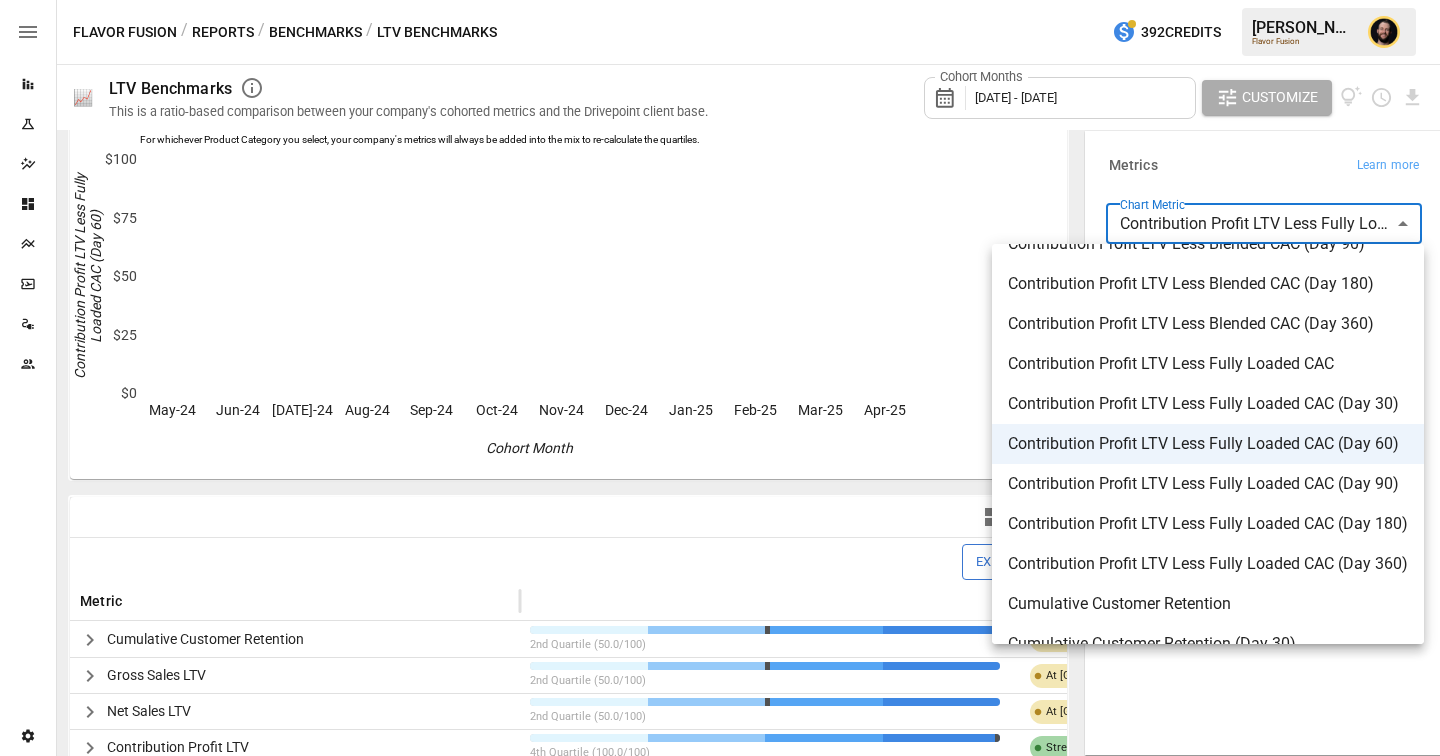 scroll, scrollTop: 0, scrollLeft: 0, axis: both 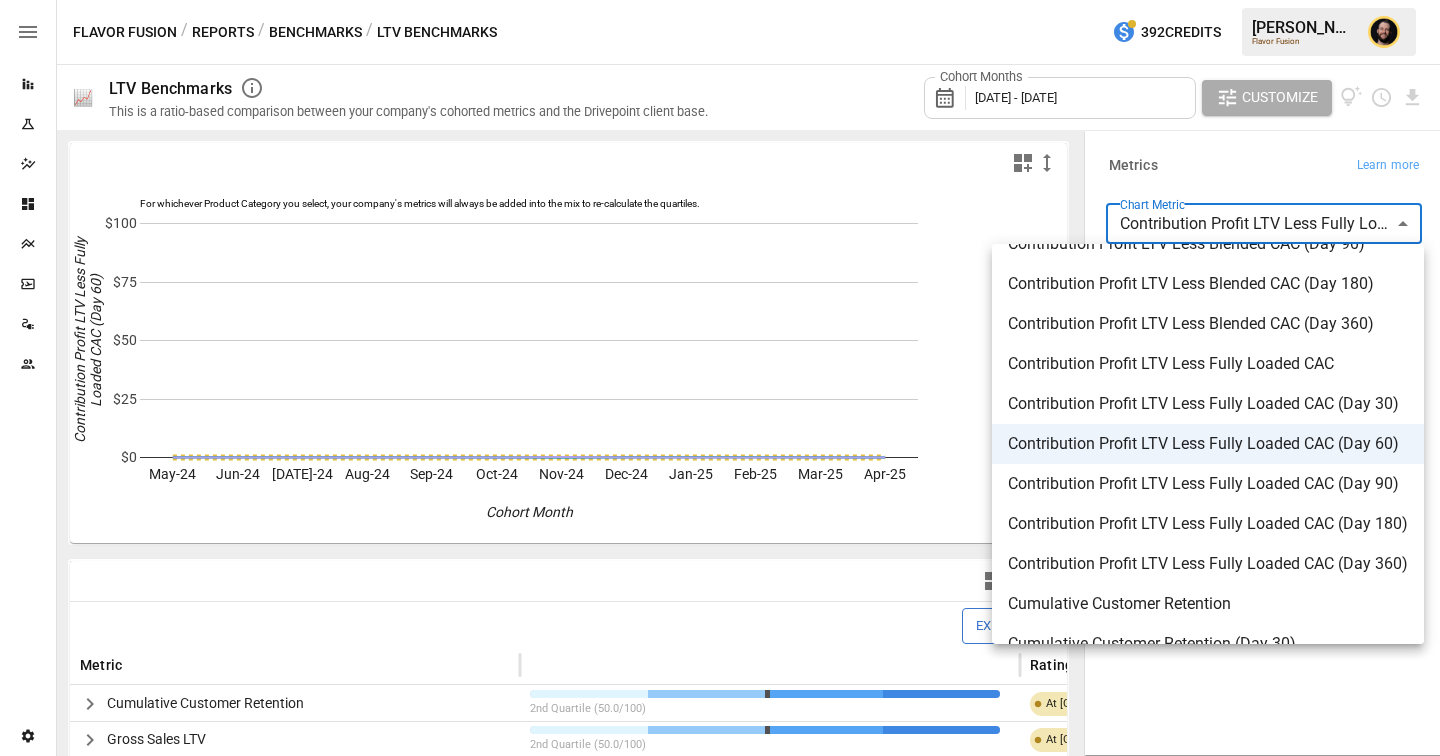 click at bounding box center [720, 378] 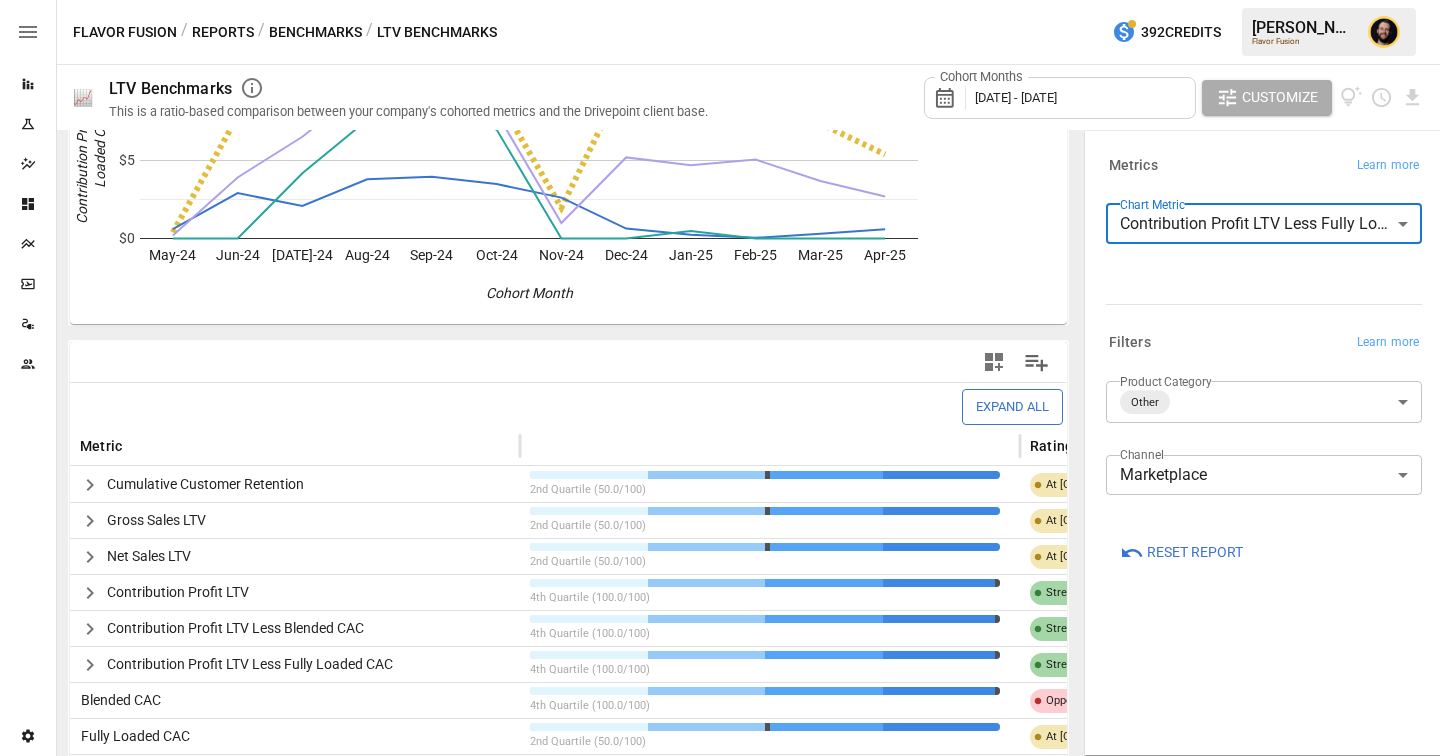 scroll, scrollTop: 266, scrollLeft: 0, axis: vertical 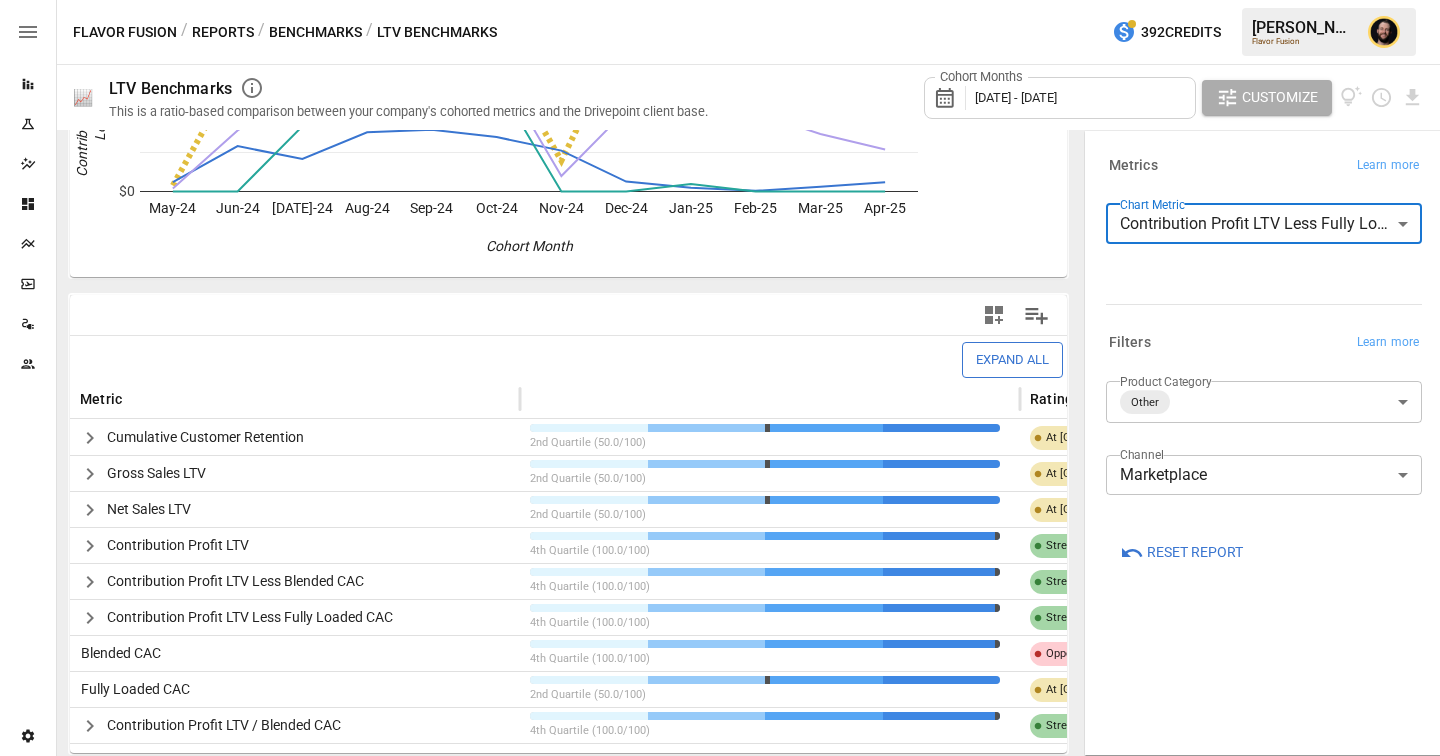 click on "Reports Experiments Dazzler Studio Dashboards Plans SmartModel ™ Data Sources Team Settings Flavor Fusion / Reports / Benchmarks / LTV Benchmarks 392  Credits [PERSON_NAME] Flavor Fusion 📈 LTV Benchmarks This is a ratio-based comparison between your company's cohorted metrics and the Drivepoint client base. Cohort Months [DATE] - [DATE] Customize For whichever Product Category you select, your company's metrics will always be added into the mix to re-calculate the quartiles. flavorfusion 25th Percentile Median 75th Percentile May-24 Jun-24 [DATE]-24 Aug-24 Sep-24 Oct-24 Nov-24 Dec-24 Jan-25 Feb-25 Mar-25 Apr-25 $0 $5 $10 $15 Cohort Month Contribution Profit LTV Less Fully Loaded CAC (Day 60) $15 Expand All Metric   Rating Cumulative Customer Retention 2nd Quartile (50.0/100) At Benchmark Gross Sales LTV 2nd Quartile (50.0/100) At Benchmark Net Sales LTV 2nd Quartile (50.0/100) At Benchmark Contribution Profit LTV 4th Quartile (100.0/100) Strength Contribution Profit LTV Less Blended CAC Strength Strength" at bounding box center [720, 0] 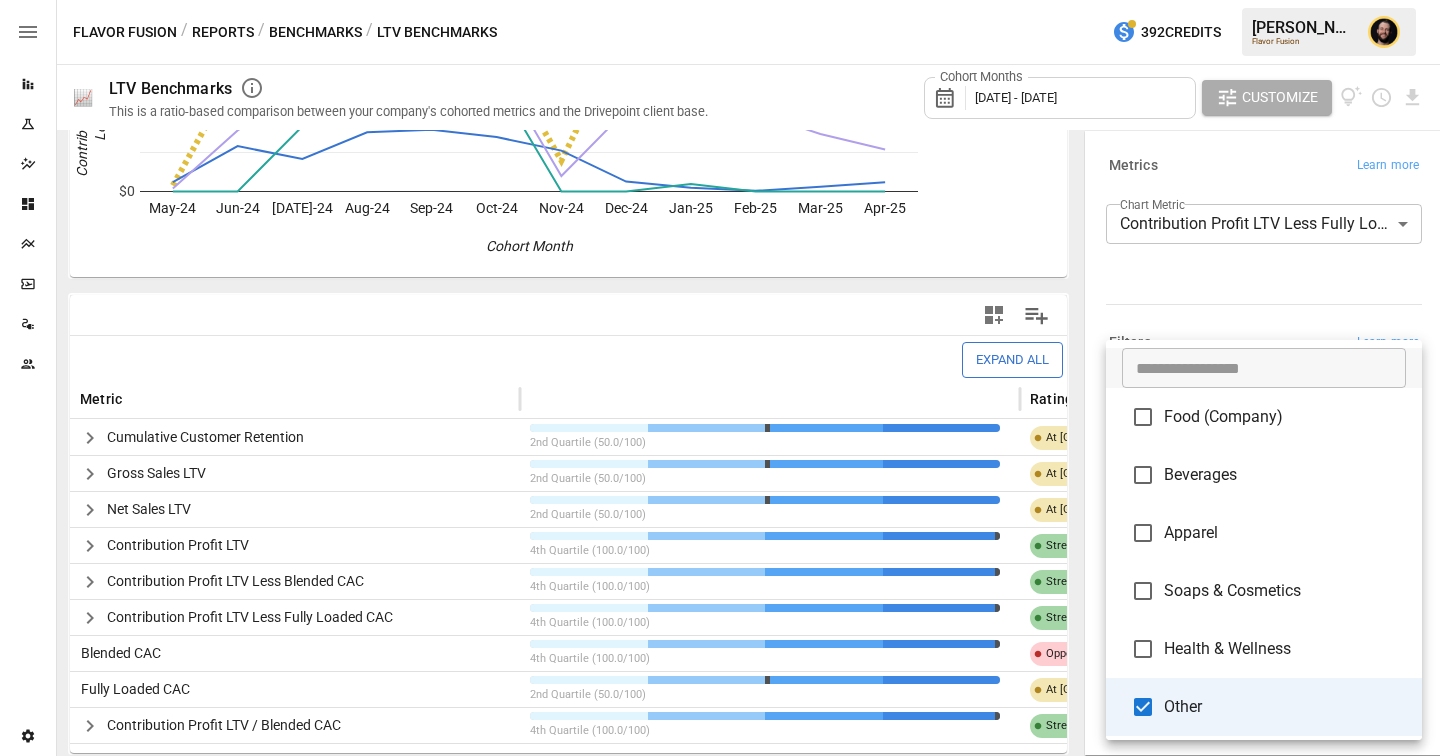 click at bounding box center (720, 378) 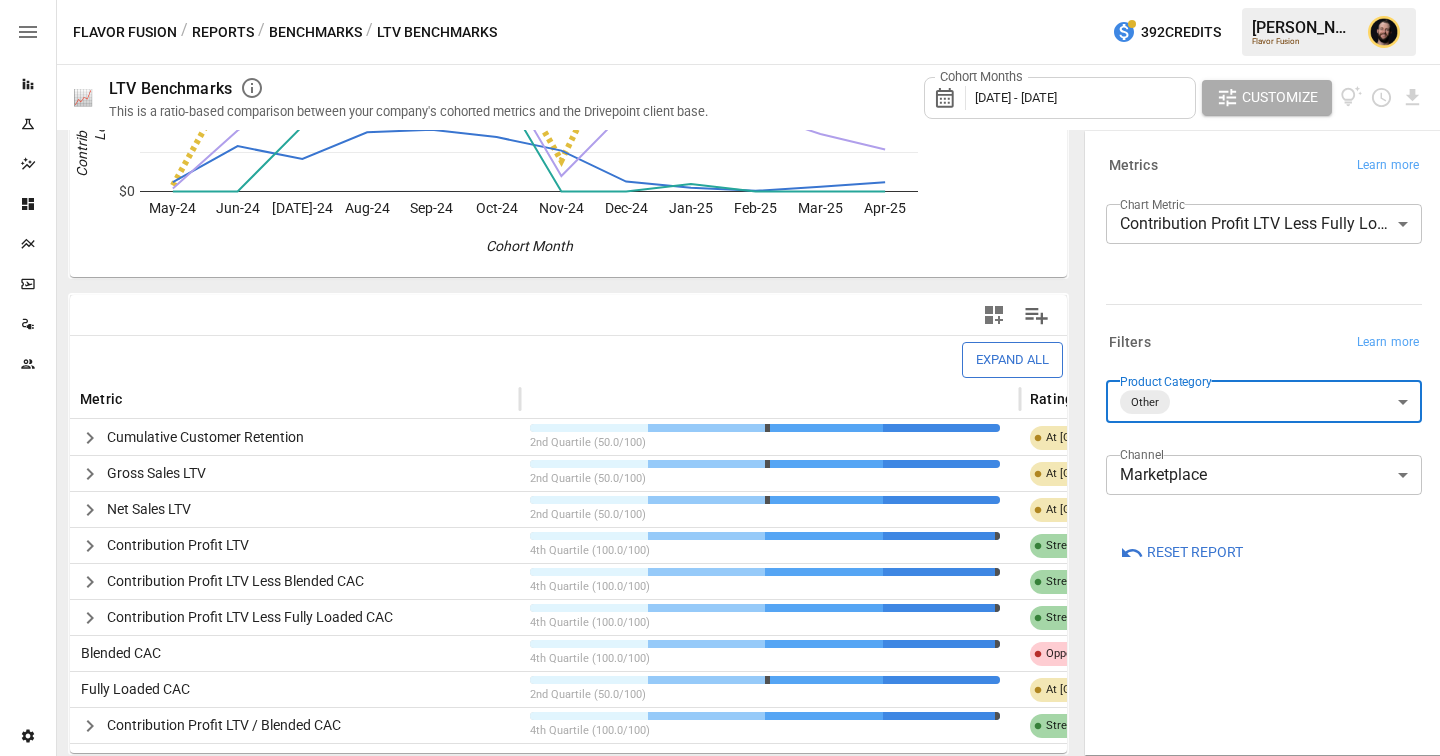 click on "Reports Experiments Dazzler Studio Dashboards Plans SmartModel ™ Data Sources Team Settings Flavor Fusion / Reports / Benchmarks / LTV Benchmarks 392  Credits [PERSON_NAME] Flavor Fusion 📈 LTV Benchmarks This is a ratio-based comparison between your company's cohorted metrics and the Drivepoint client base. Cohort Months [DATE] - [DATE] Customize For whichever Product Category you select, your company's metrics will always be added into the mix to re-calculate the quartiles. flavorfusion 25th Percentile Median 75th Percentile May-24 Jun-24 [DATE]-24 Aug-24 Sep-24 Oct-24 Nov-24 Dec-24 Jan-25 Feb-25 Mar-25 Apr-25 $0 $5 $10 $15 Cohort Month Contribution Profit LTV Less Fully Loaded CAC (Day 60) $15 Expand All Metric   Rating Cumulative Customer Retention 2nd Quartile (50.0/100) At Benchmark Gross Sales LTV 2nd Quartile (50.0/100) At Benchmark Net Sales LTV 2nd Quartile (50.0/100) At Benchmark Contribution Profit LTV 4th Quartile (100.0/100) Strength Contribution Profit LTV Less Blended CAC Strength Strength" at bounding box center [720, 0] 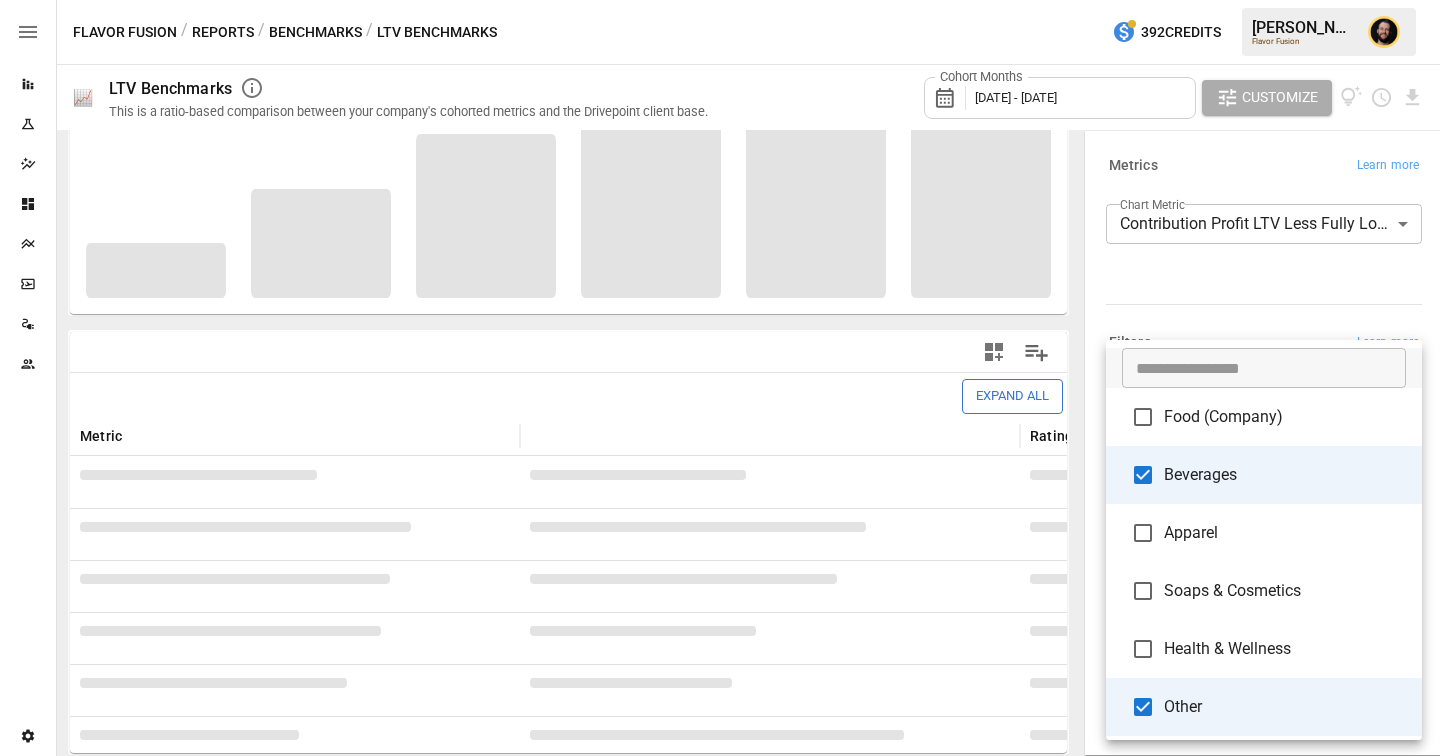 scroll, scrollTop: 229, scrollLeft: 0, axis: vertical 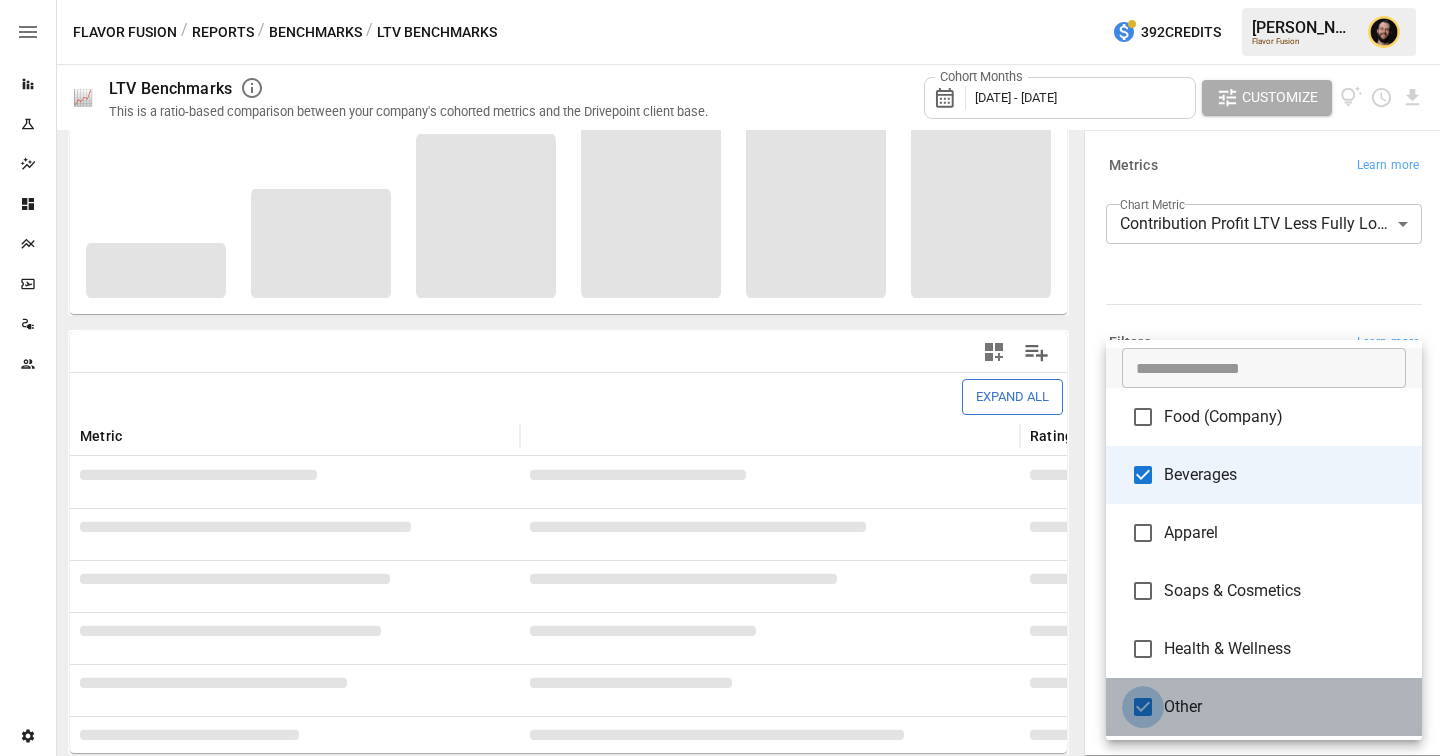 type on "*********" 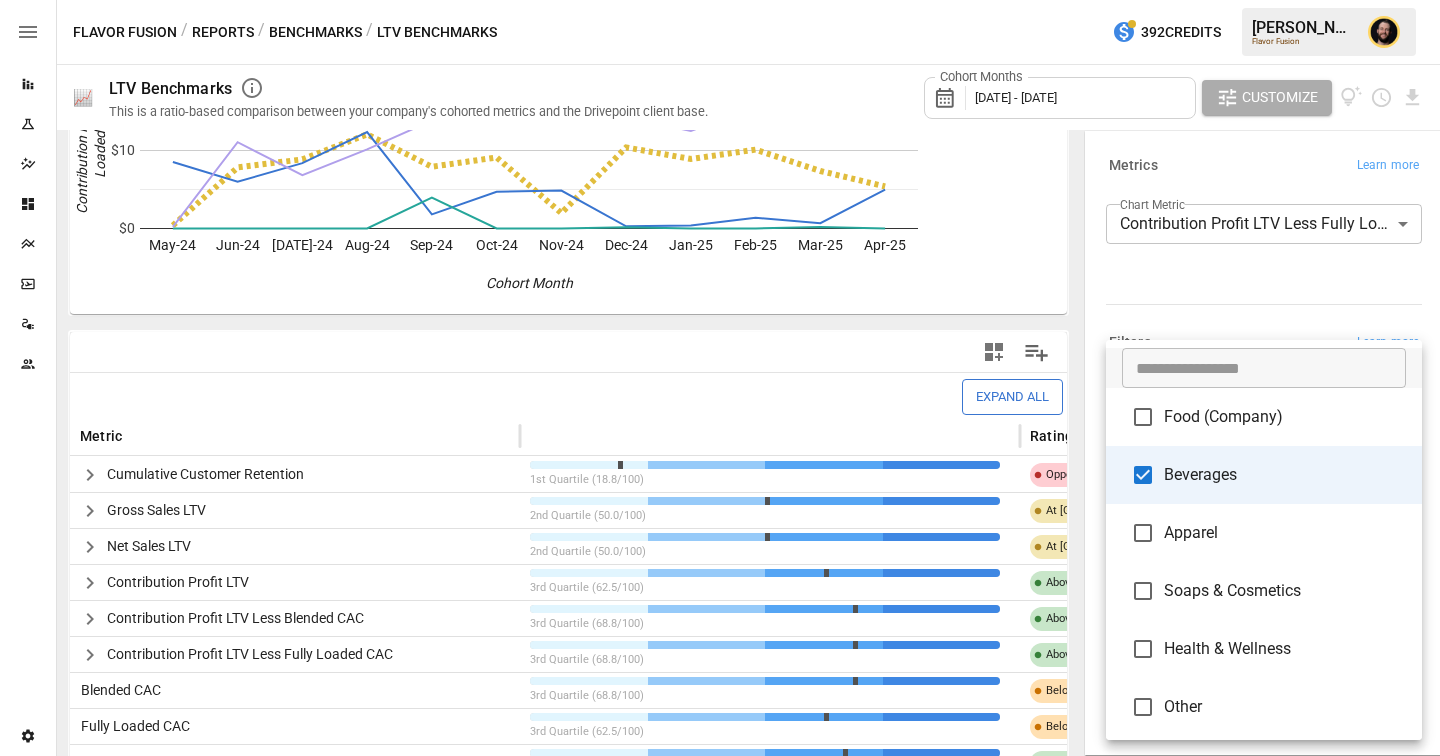 click at bounding box center [720, 378] 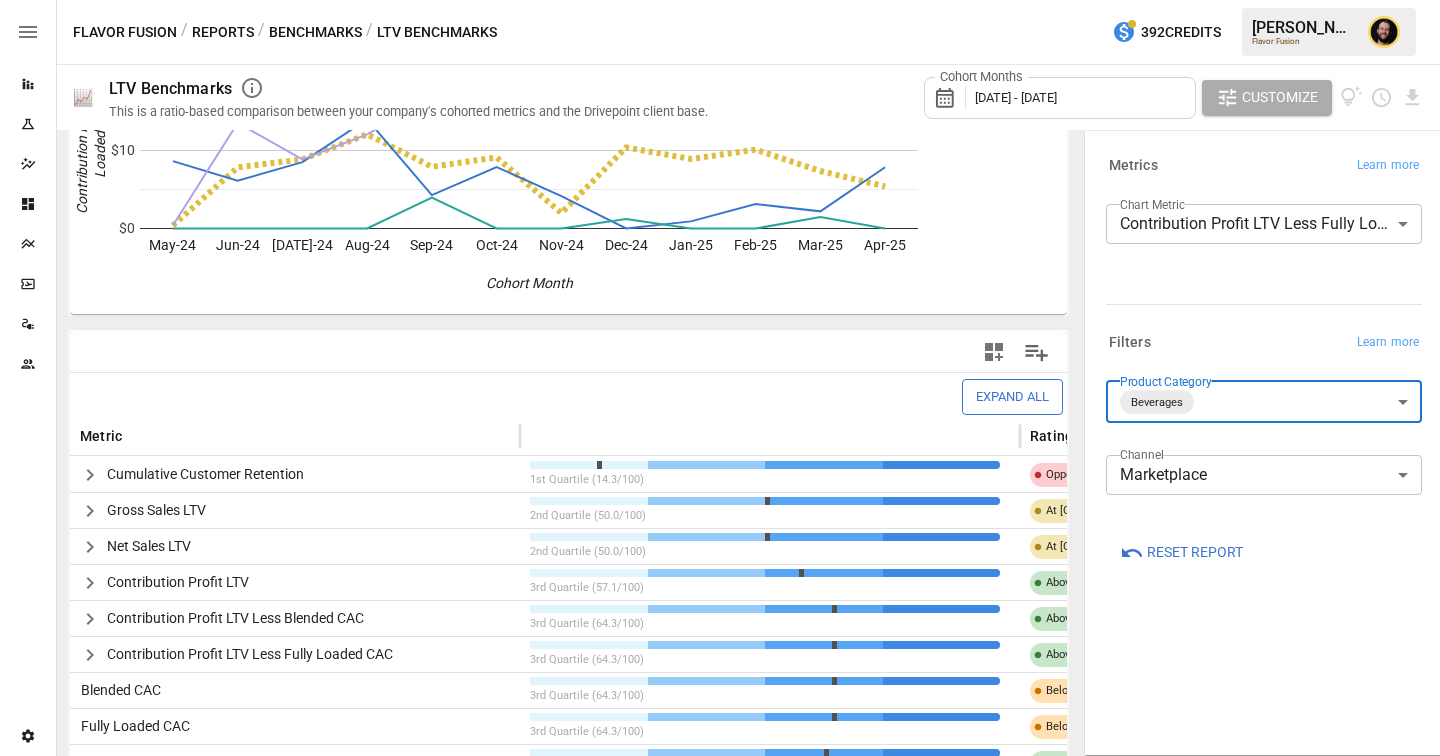 scroll, scrollTop: 0, scrollLeft: 29, axis: horizontal 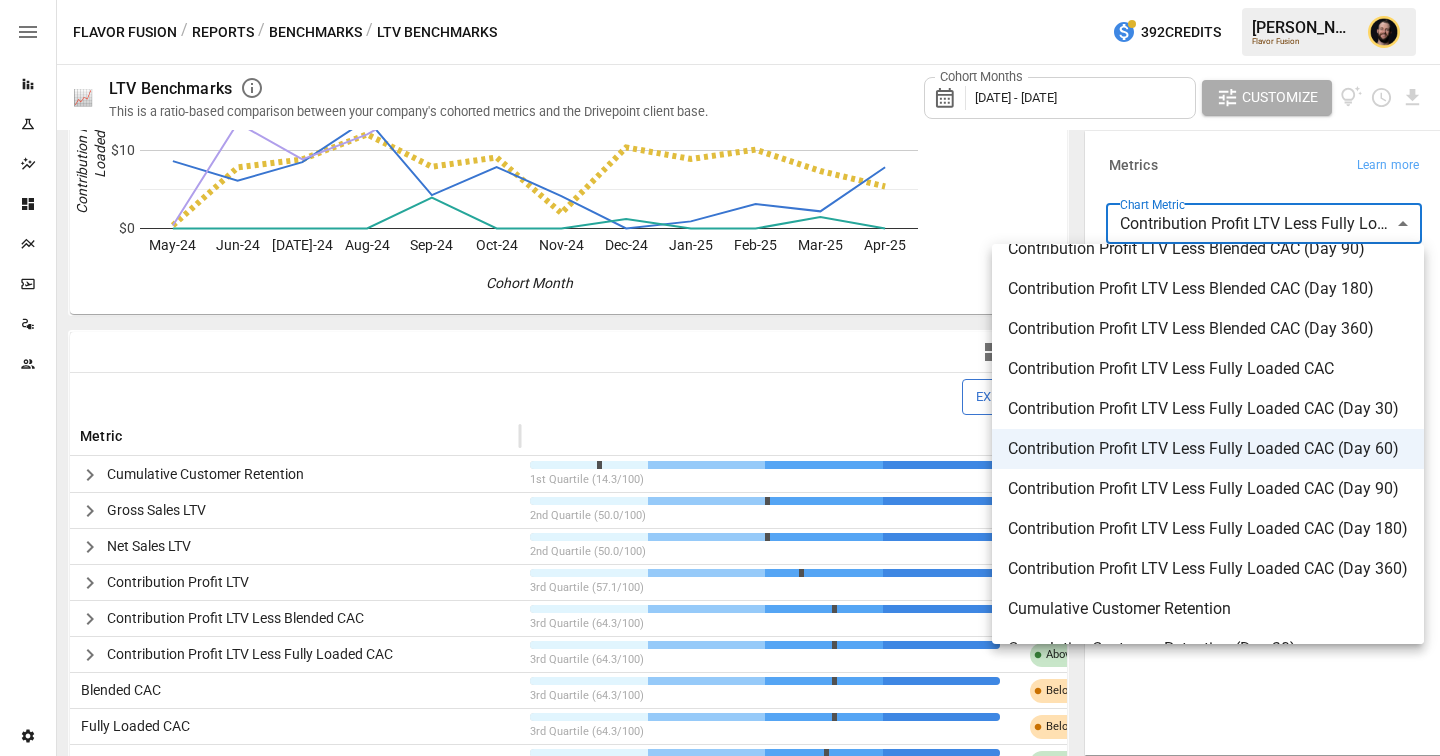 click at bounding box center [720, 378] 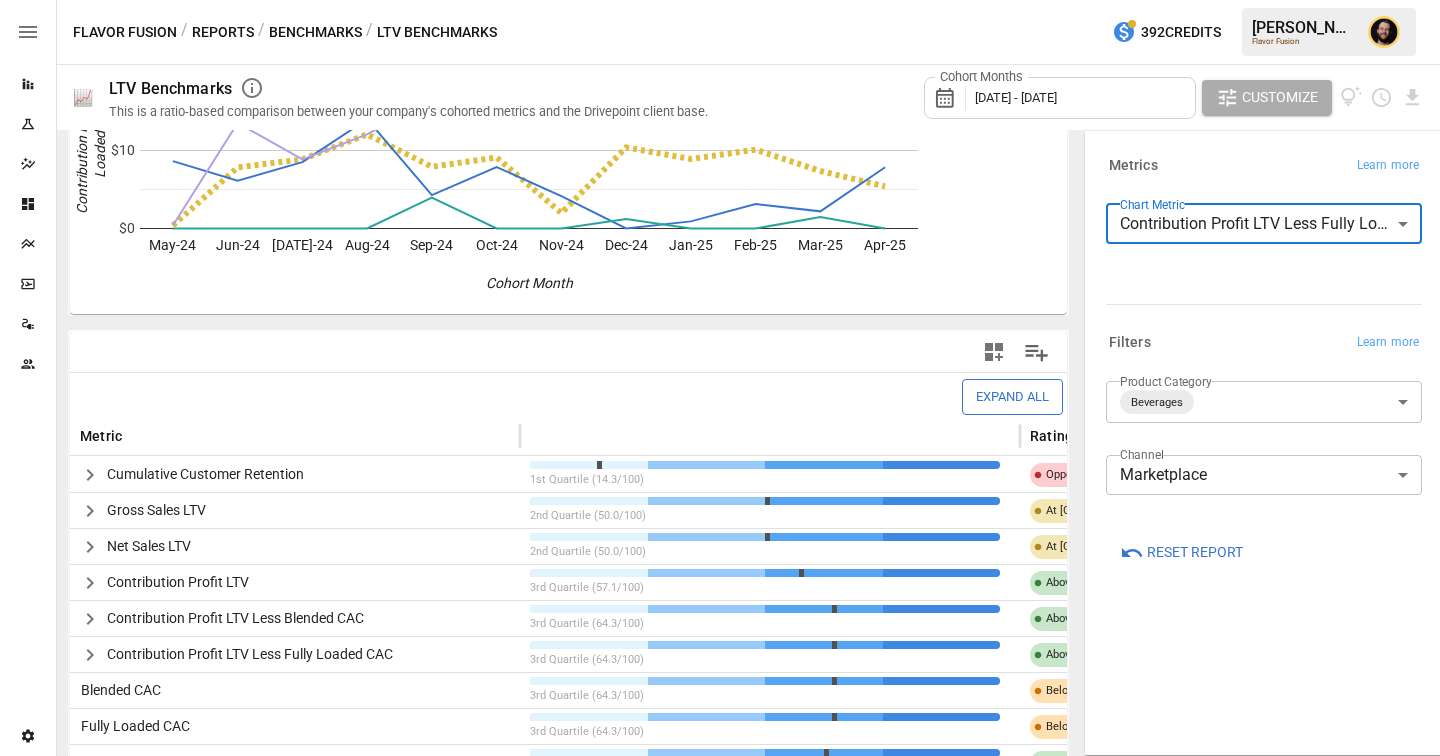 scroll, scrollTop: 266, scrollLeft: 0, axis: vertical 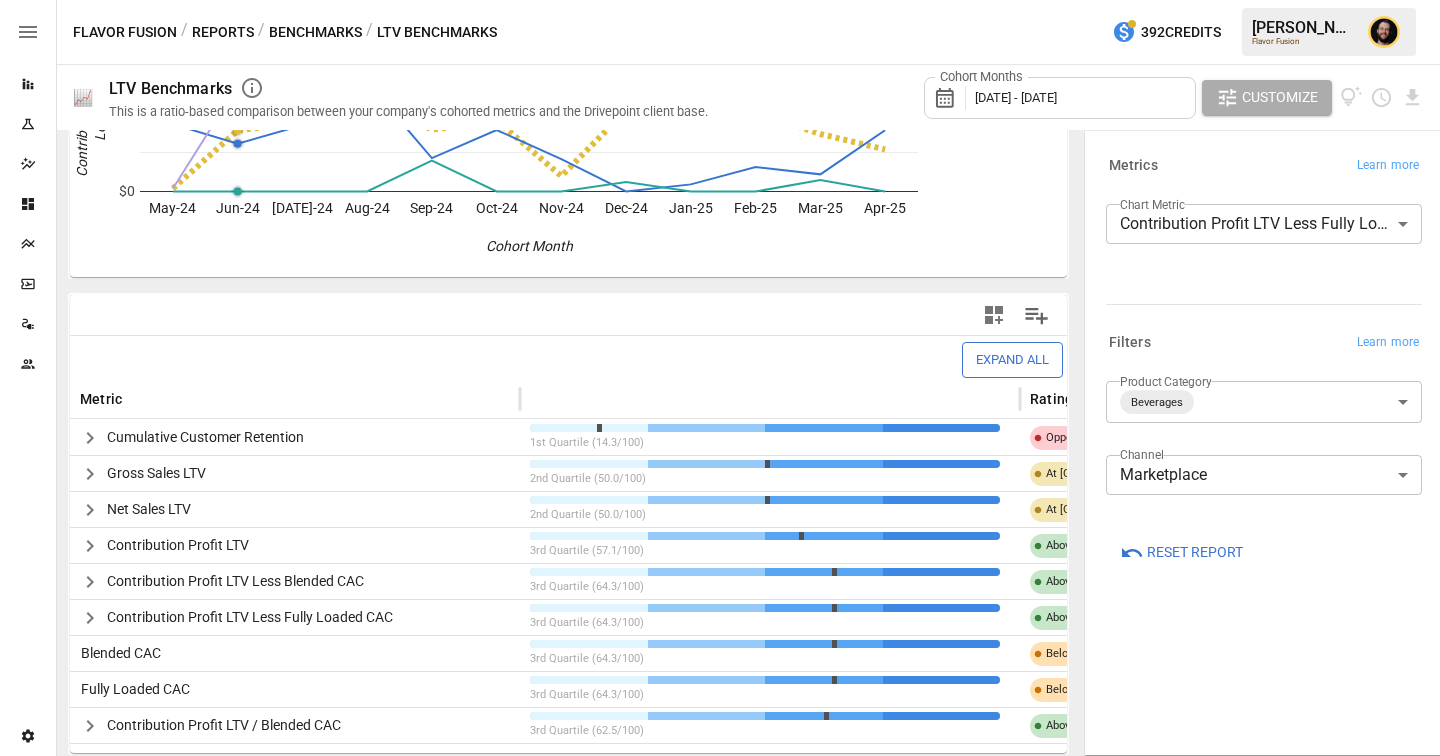 click on "Benchmarks" at bounding box center [315, 32] 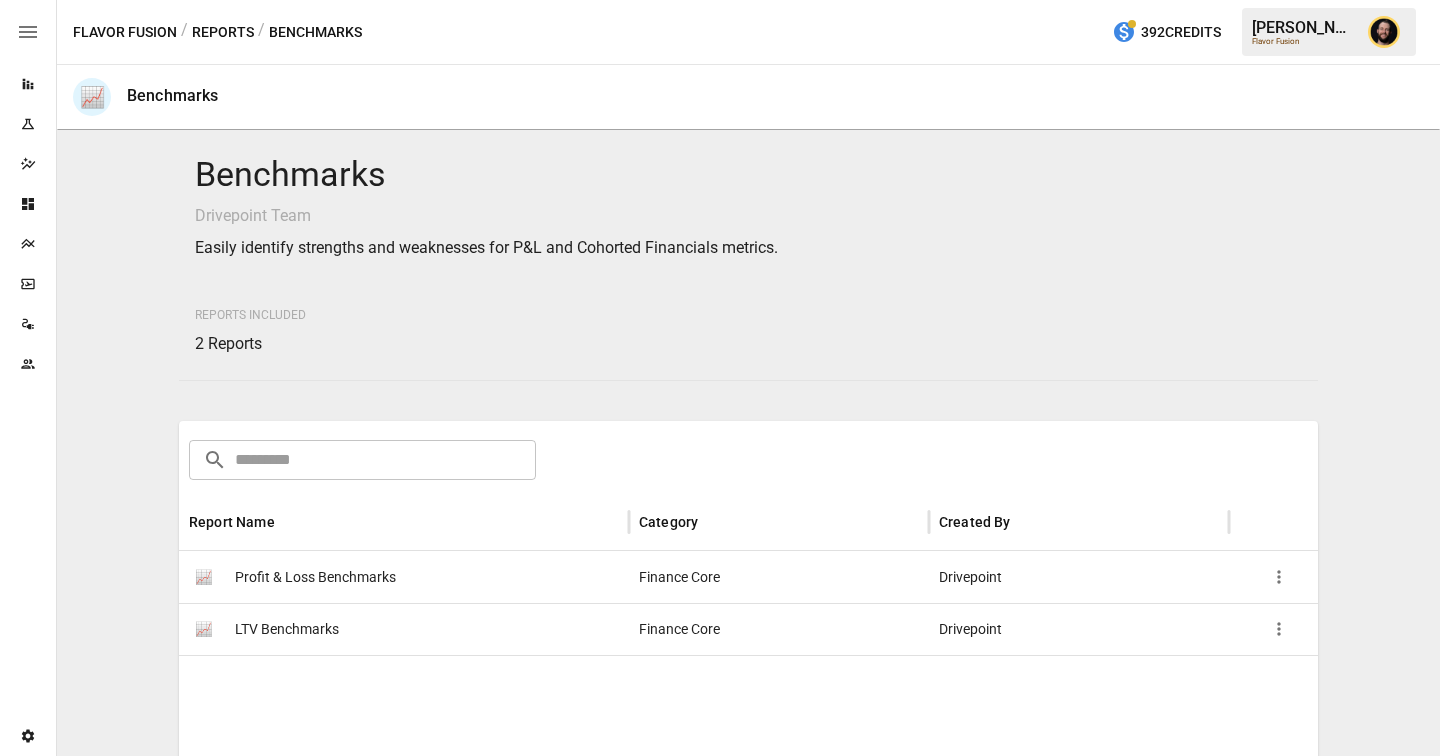 click on "Profit & Loss Benchmarks" at bounding box center (315, 577) 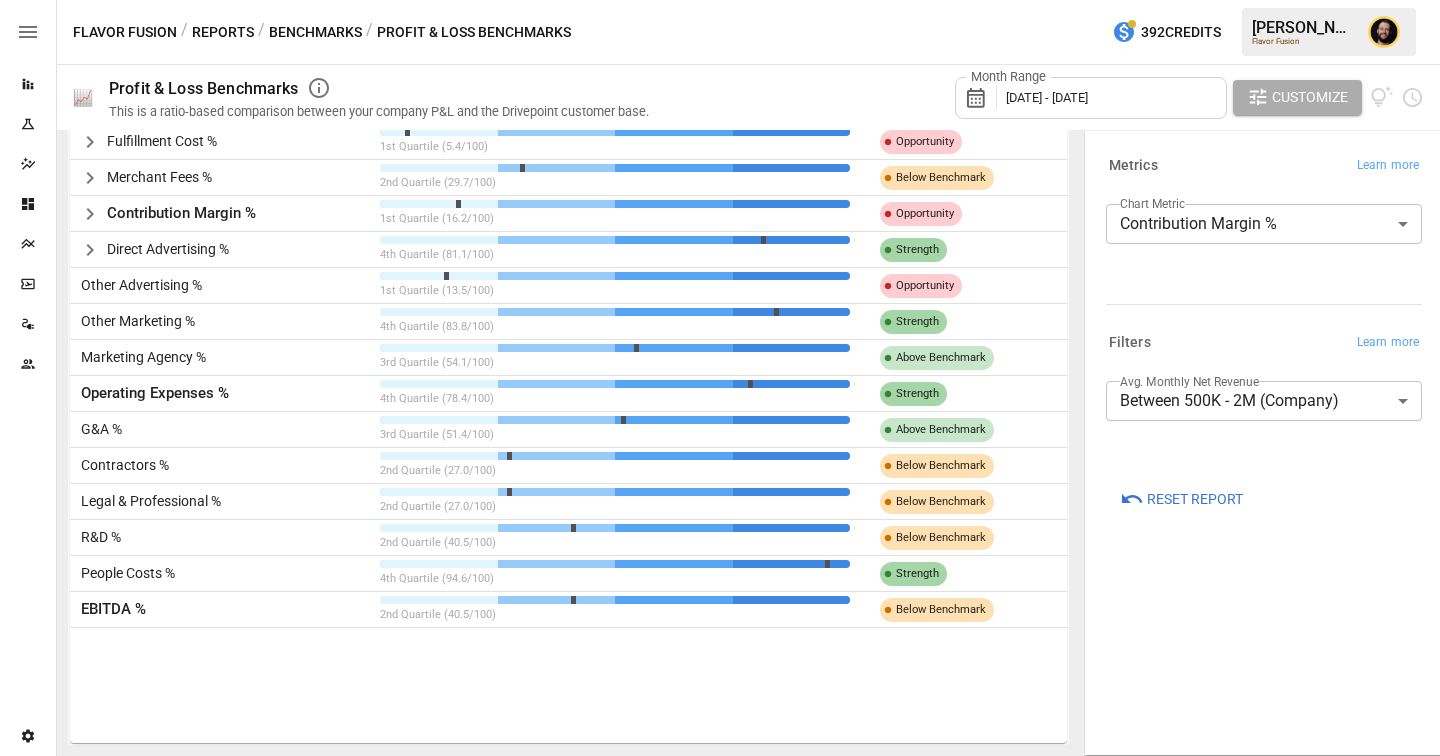 scroll, scrollTop: 680, scrollLeft: 0, axis: vertical 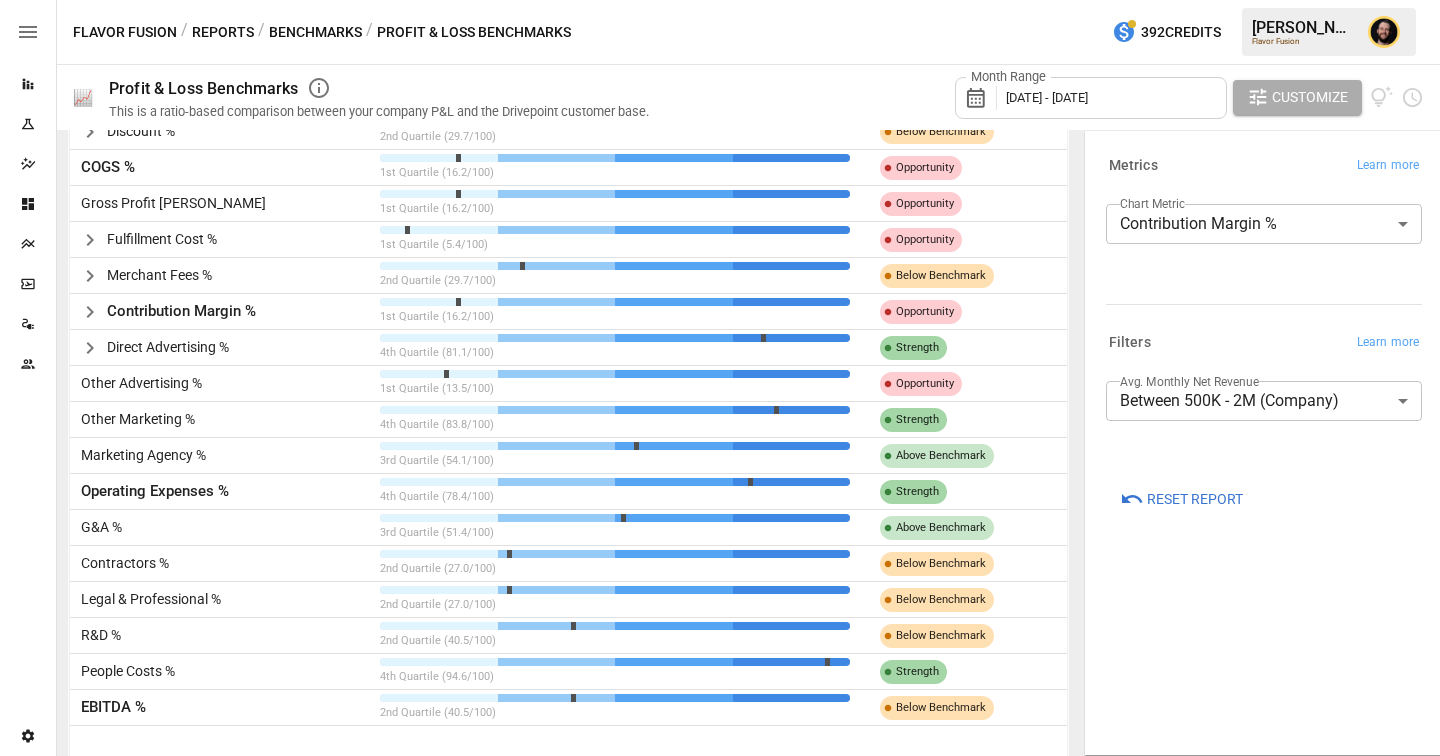 click 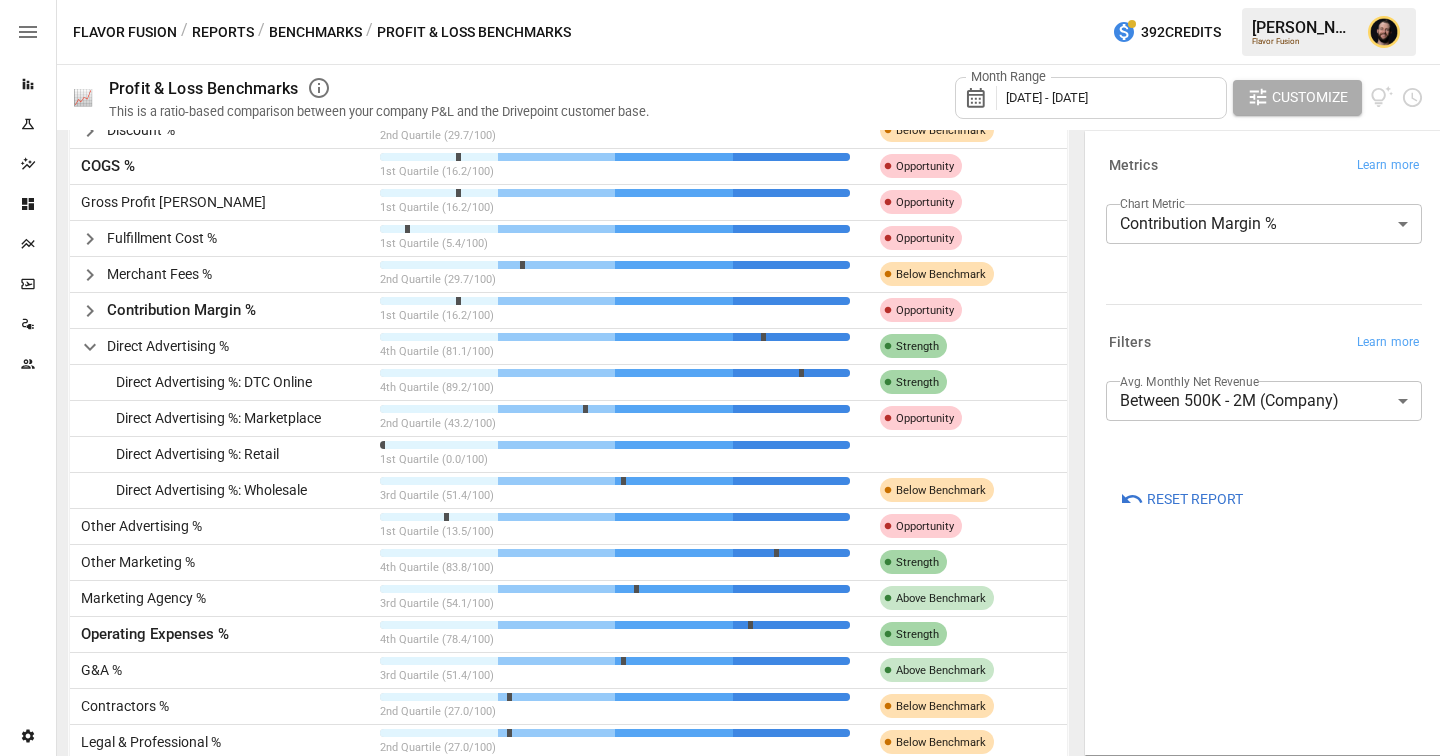 scroll, scrollTop: 27, scrollLeft: 0, axis: vertical 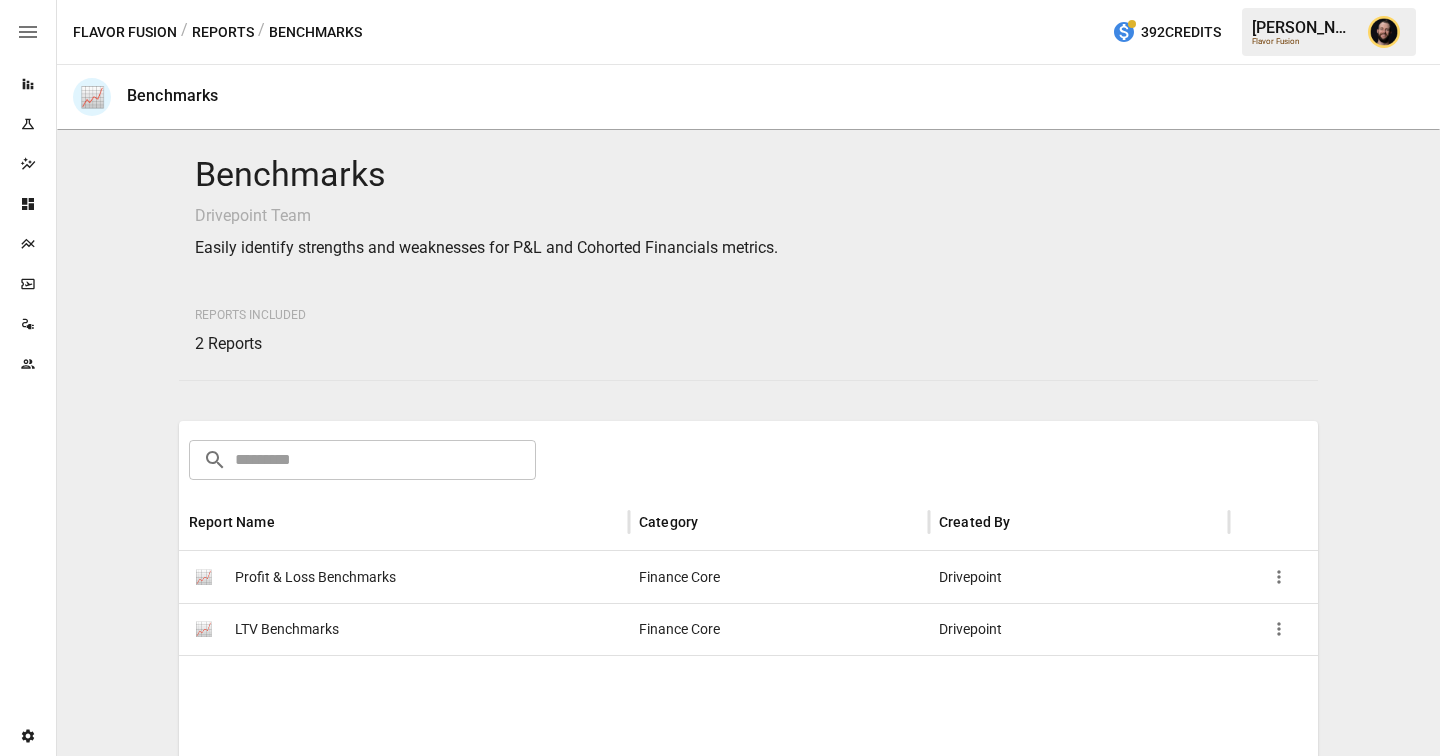 click on "LTV Benchmarks" at bounding box center (287, 629) 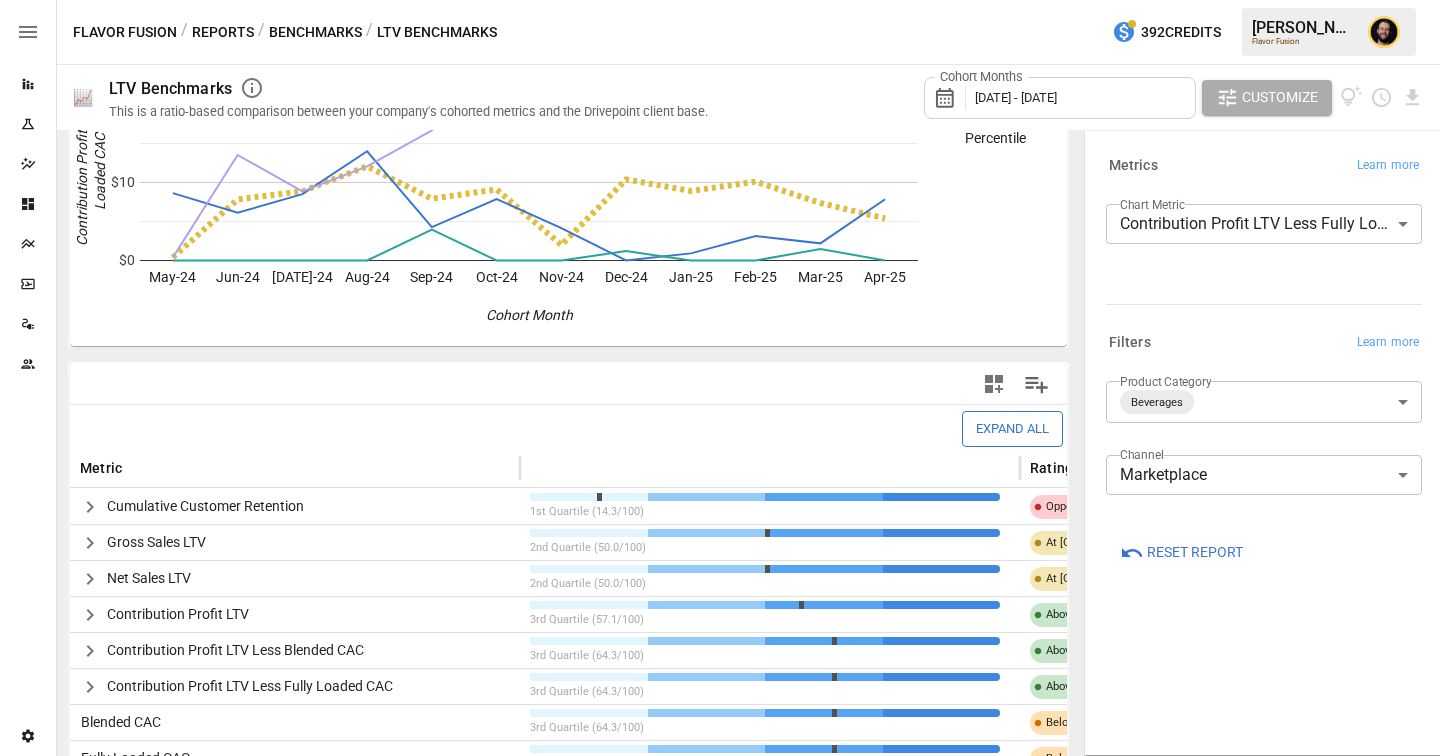 scroll, scrollTop: 266, scrollLeft: 0, axis: vertical 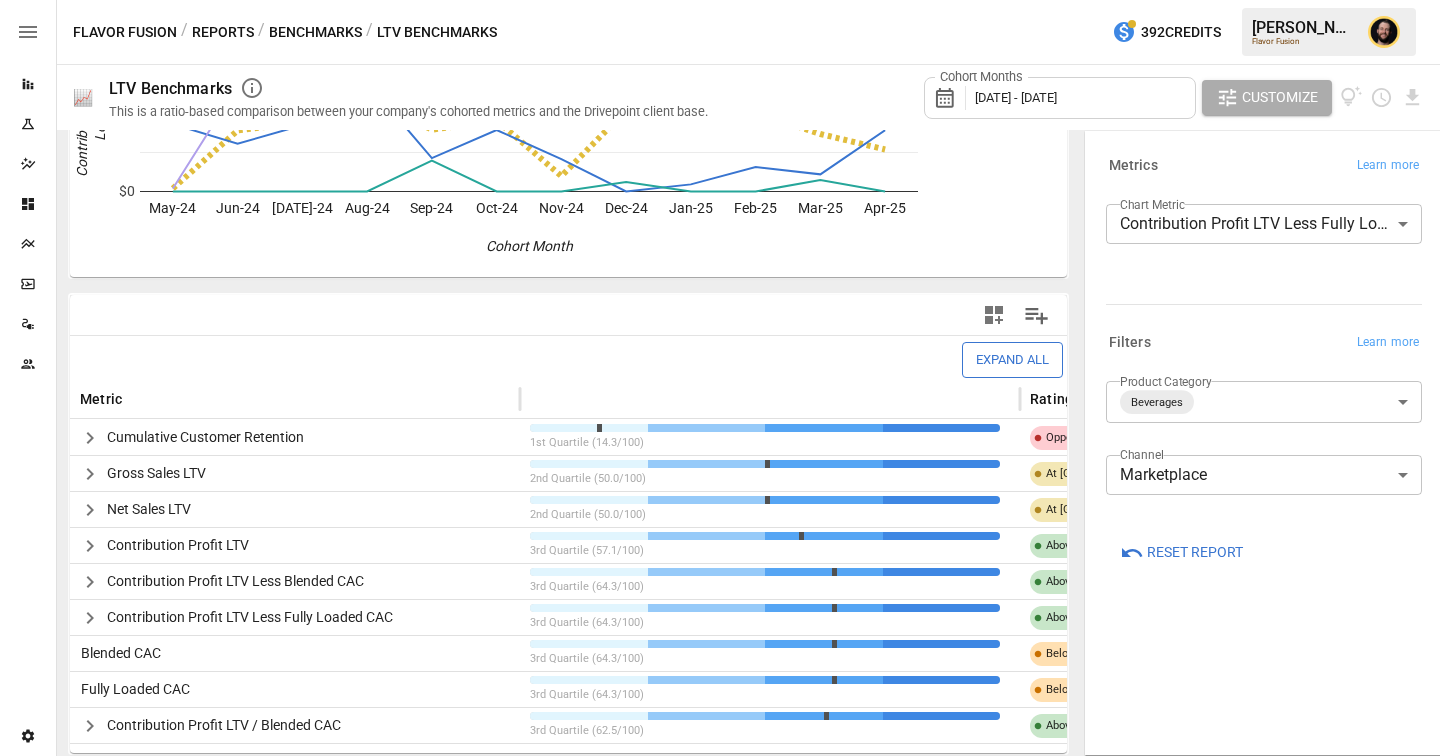 click on "Reports Experiments Dazzler Studio Dashboards Plans SmartModel ™ Data Sources Team Settings Flavor Fusion / Reports / Benchmarks / LTV Benchmarks 392  Credits [PERSON_NAME] Flavor Fusion 📈 LTV Benchmarks This is a ratio-based comparison between your company's cohorted metrics and the Drivepoint client base. Cohort Months [DATE] - [DATE] Customize For whichever Product Category you select, your company's metrics will always be added into the mix to re-calculate the quartiles. flavorfusion 25th Percentile Median 75th Percentile May-24 Jun-24 [DATE]-24 Aug-24 Sep-24 Oct-24 Nov-24 Dec-24 Jan-25 Feb-25 Mar-25 Apr-25 $0 $10 $20 $30 Cohort Month Contribution Profit LTV Less Fully Loaded CAC (Day 60) 75th Expand All Metric   Rating Cumulative Customer Retention 1st Quartile (14.3/100) Opportunity Gross Sales LTV 2nd Quartile (50.0/100) At Benchmark Net Sales LTV 2nd Quartile (50.0/100) At Benchmark Contribution Profit LTV 3rd Quartile (57.1/100) Above Benchmark Contribution Profit LTV Less Blended CAC Blended CAC" at bounding box center (720, 0) 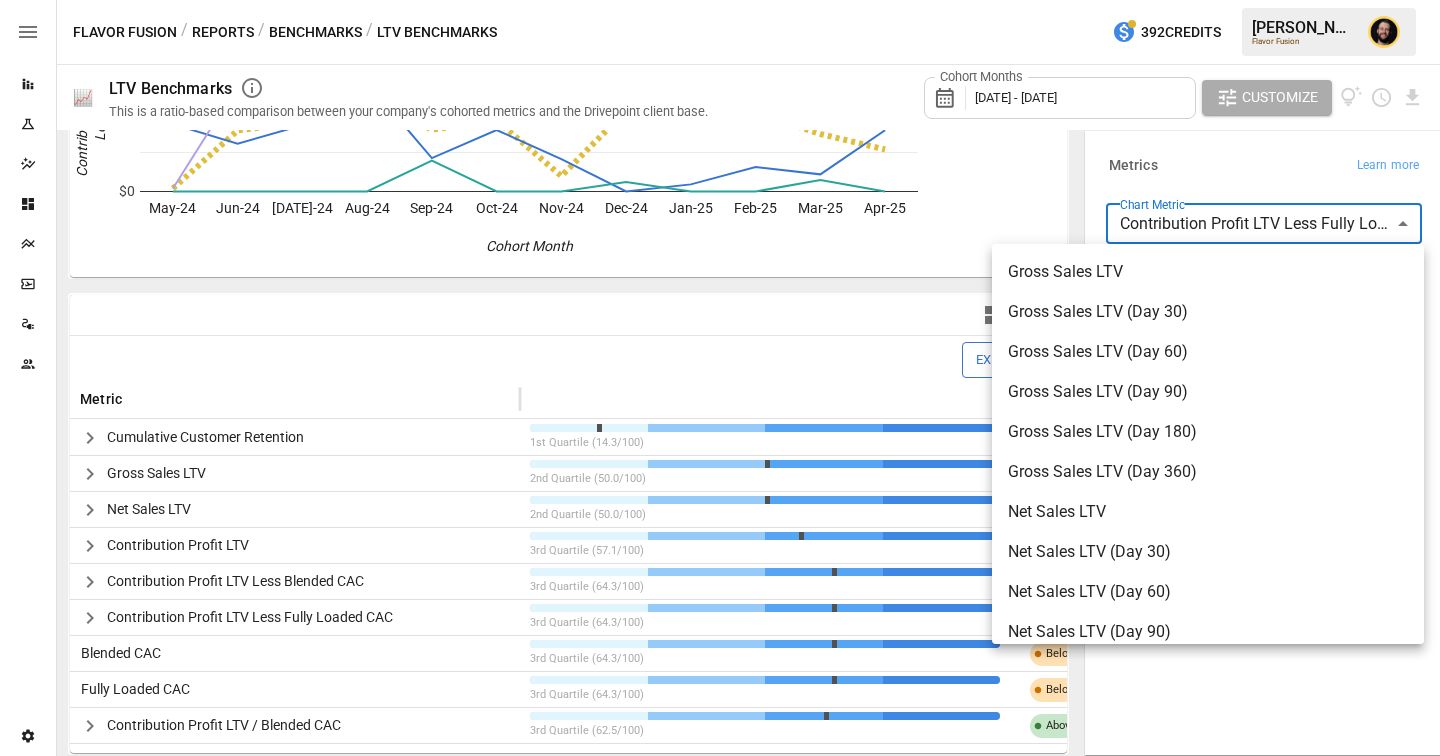 scroll, scrollTop: 868, scrollLeft: 0, axis: vertical 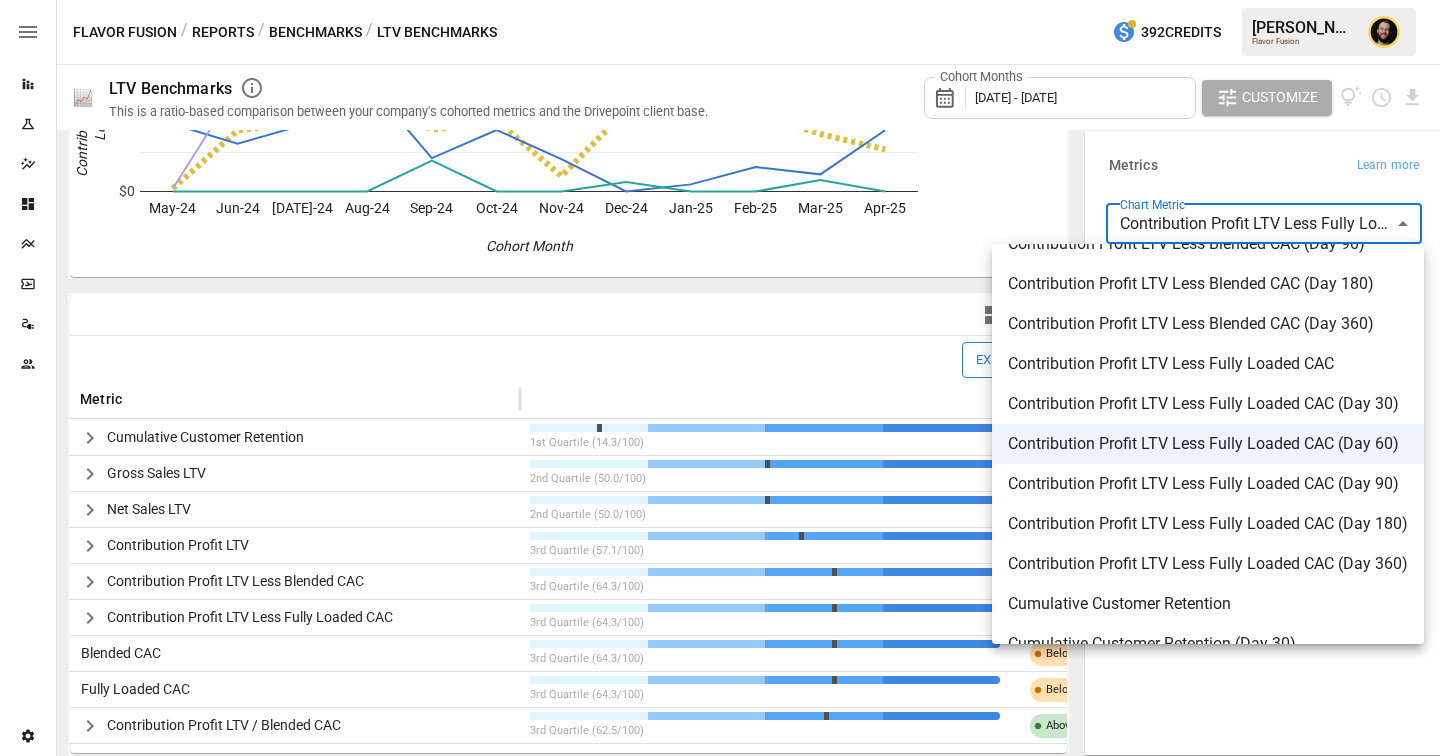 click at bounding box center [720, 378] 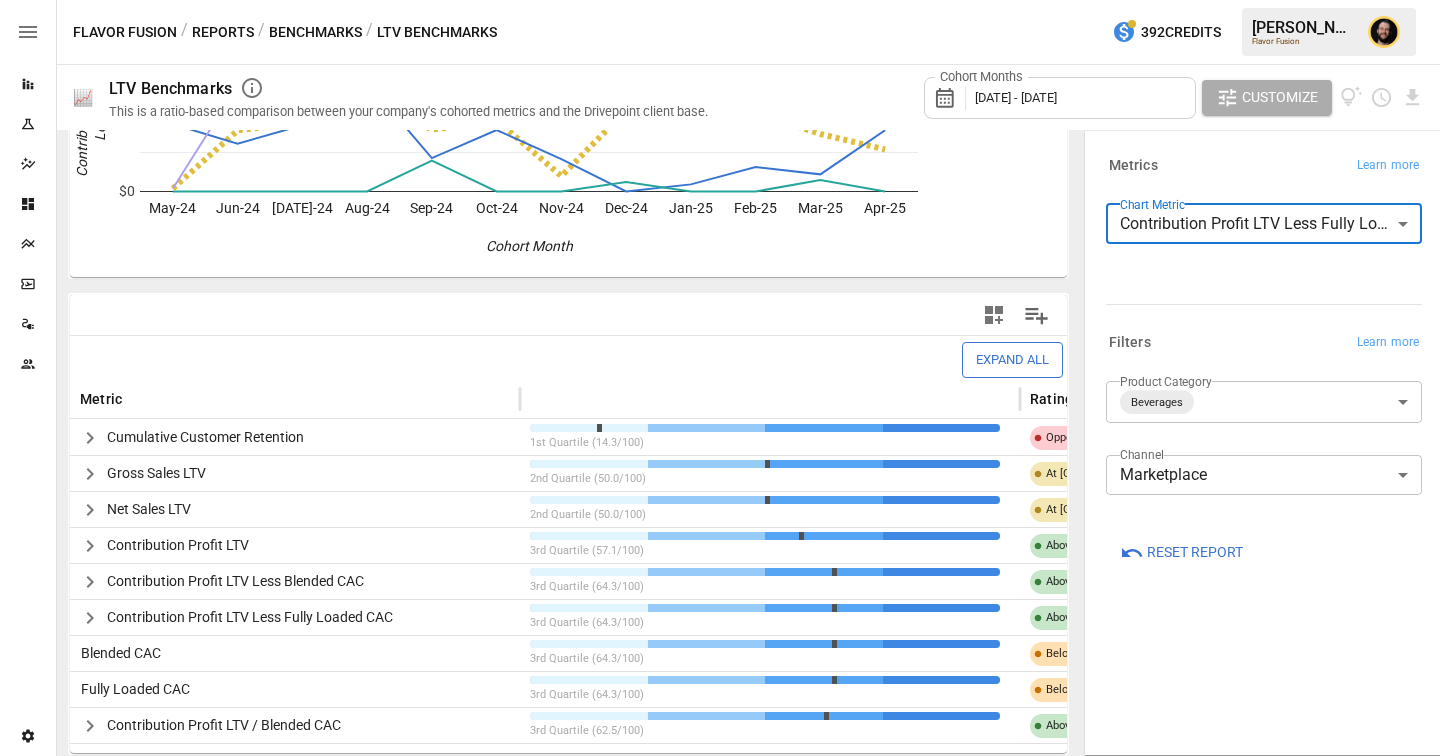 click 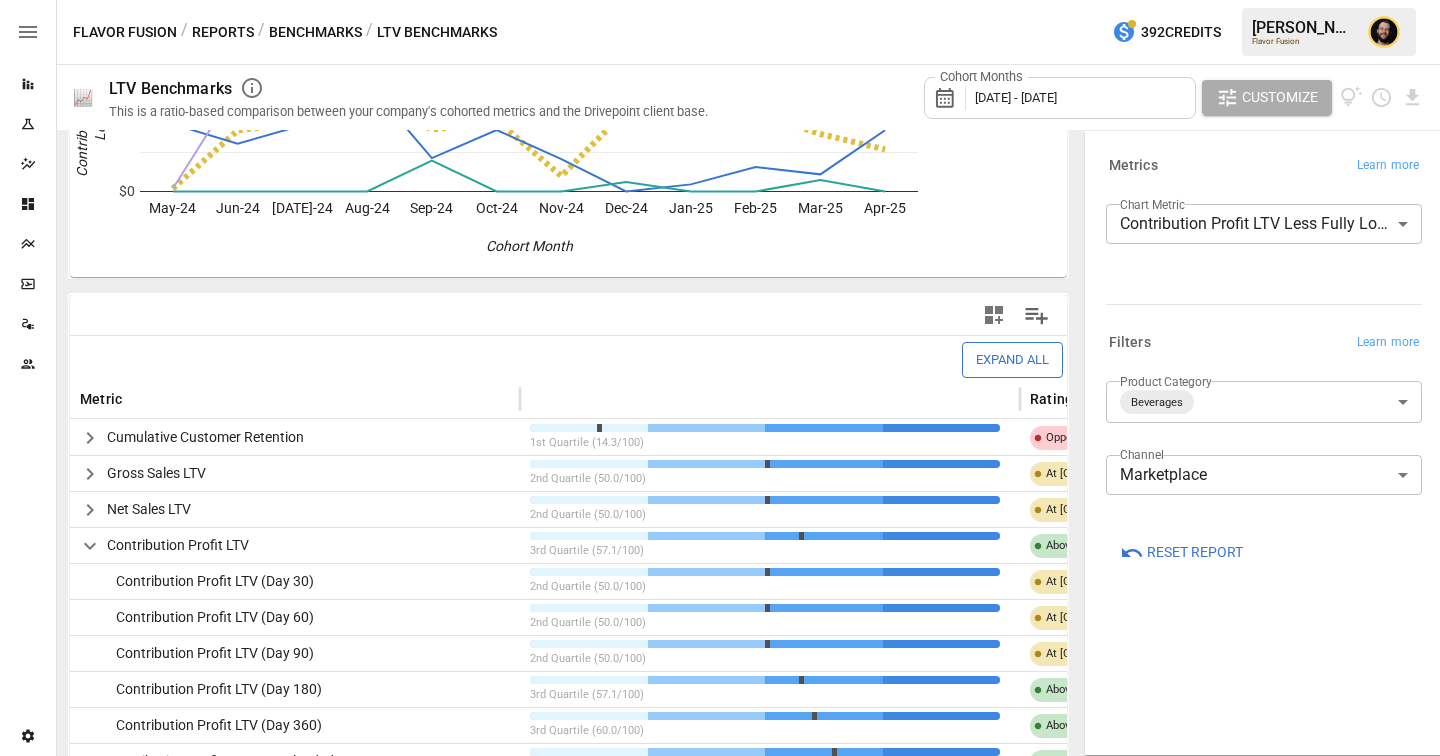 click 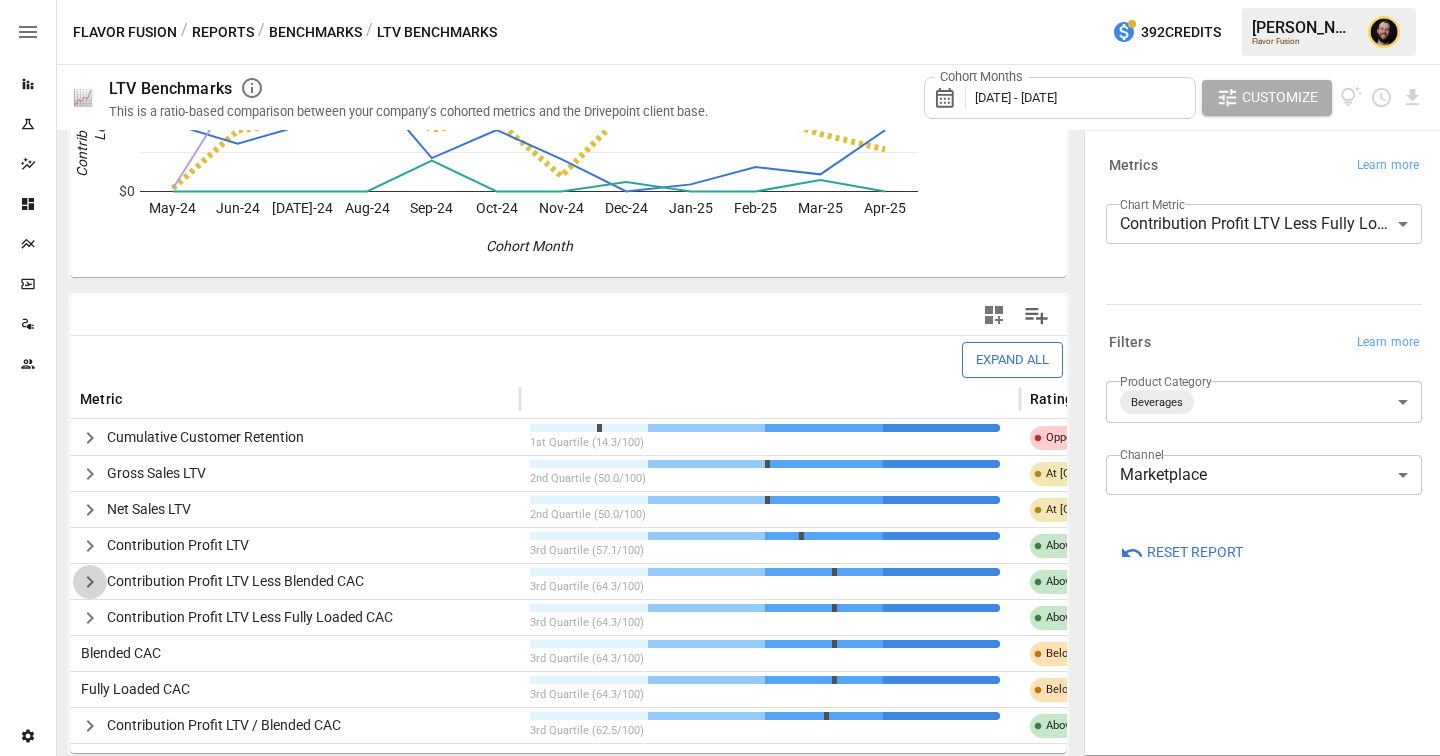 click 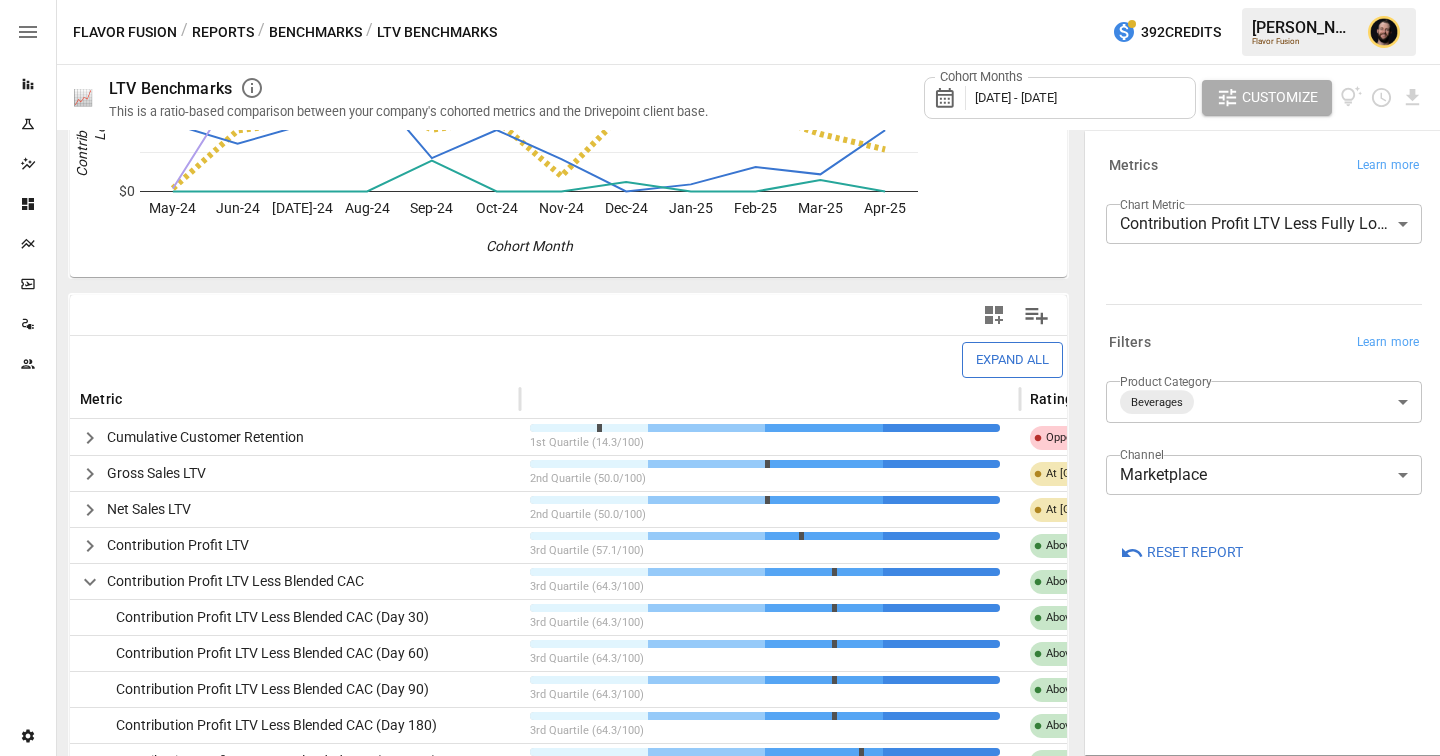 scroll, scrollTop: 446, scrollLeft: 0, axis: vertical 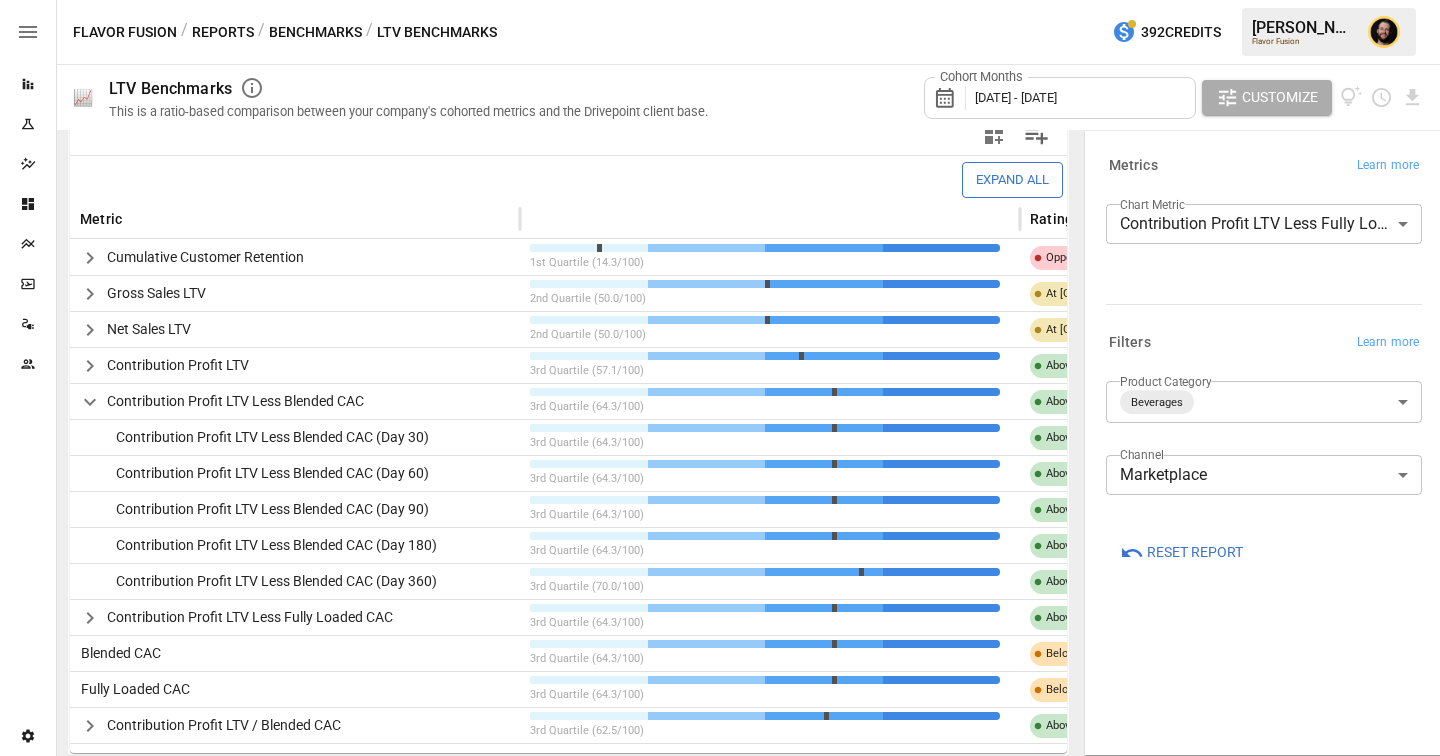 click on "Blended CAC" at bounding box center (117, 653) 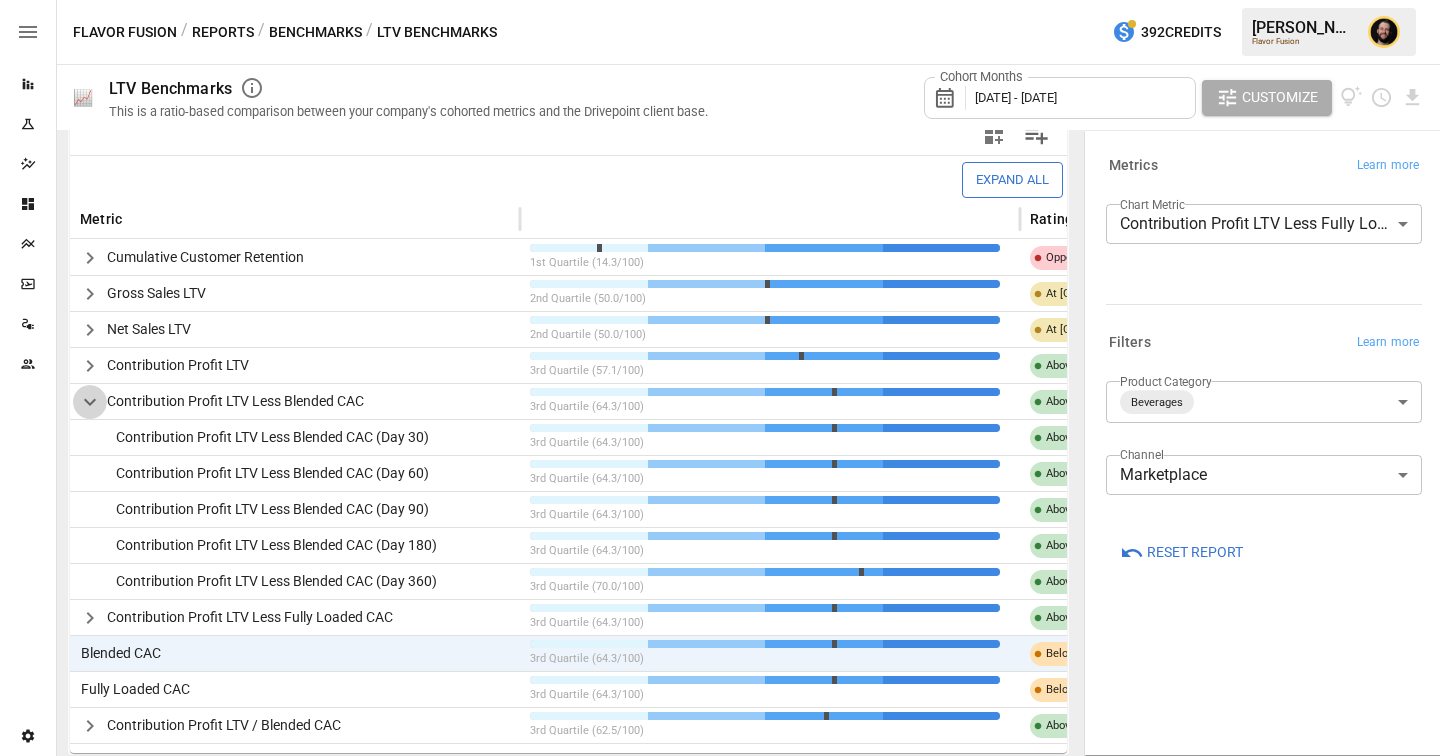 click 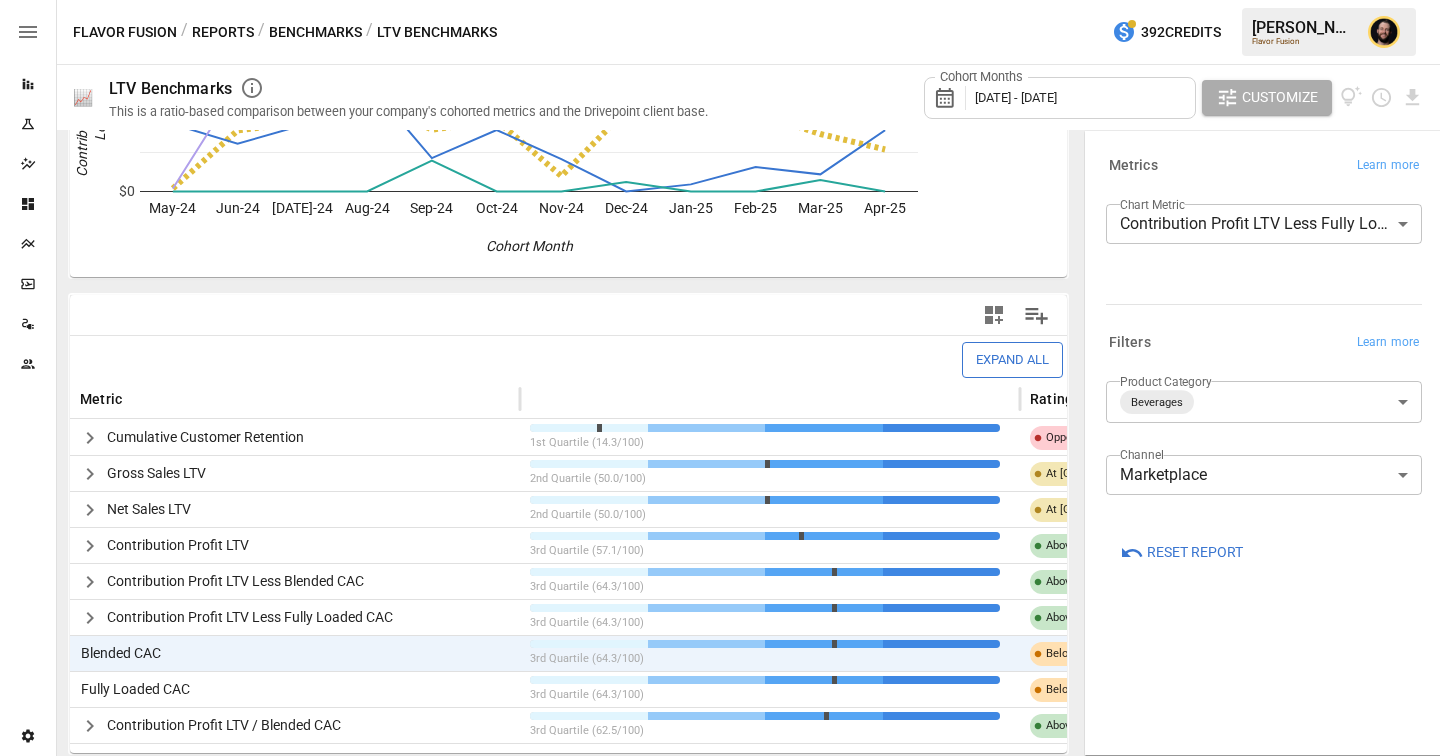 click 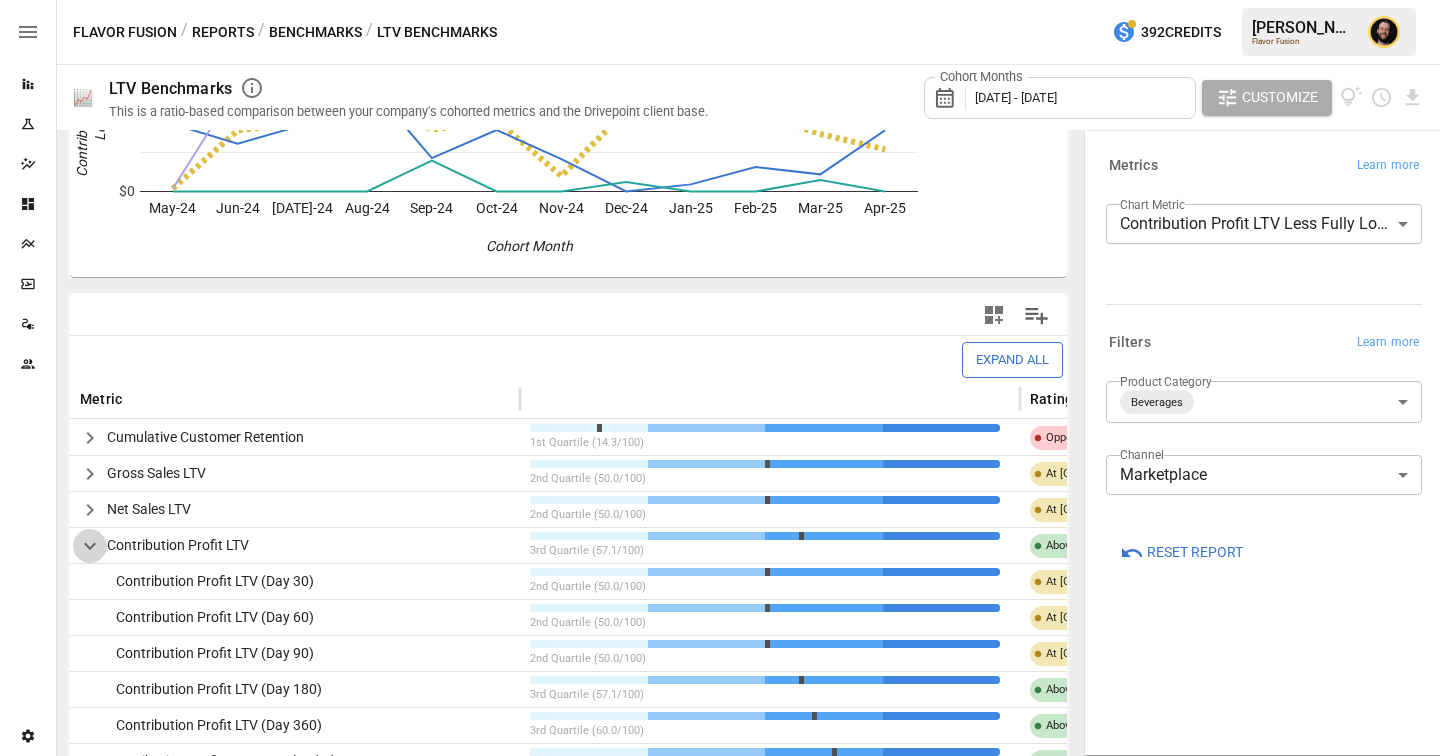 click 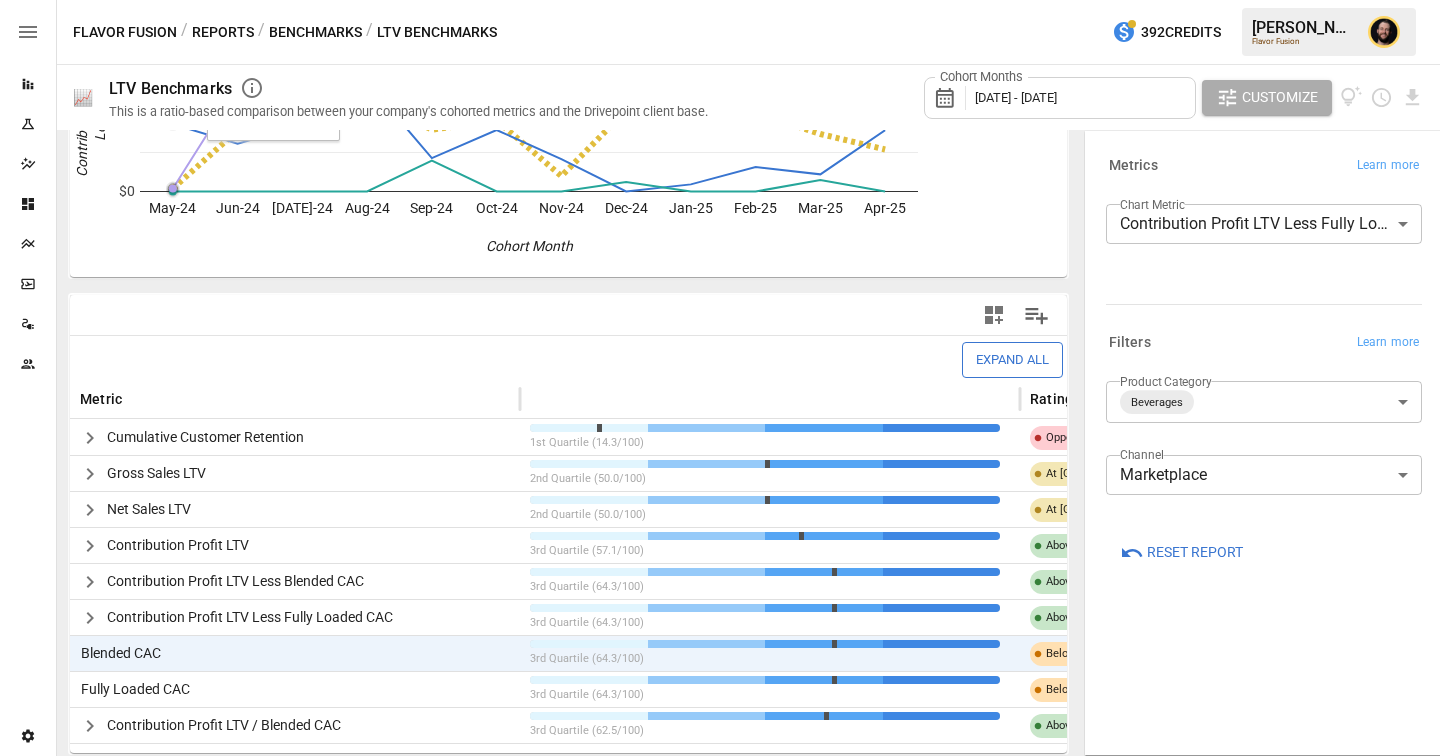 click on "Benchmarks" at bounding box center (315, 32) 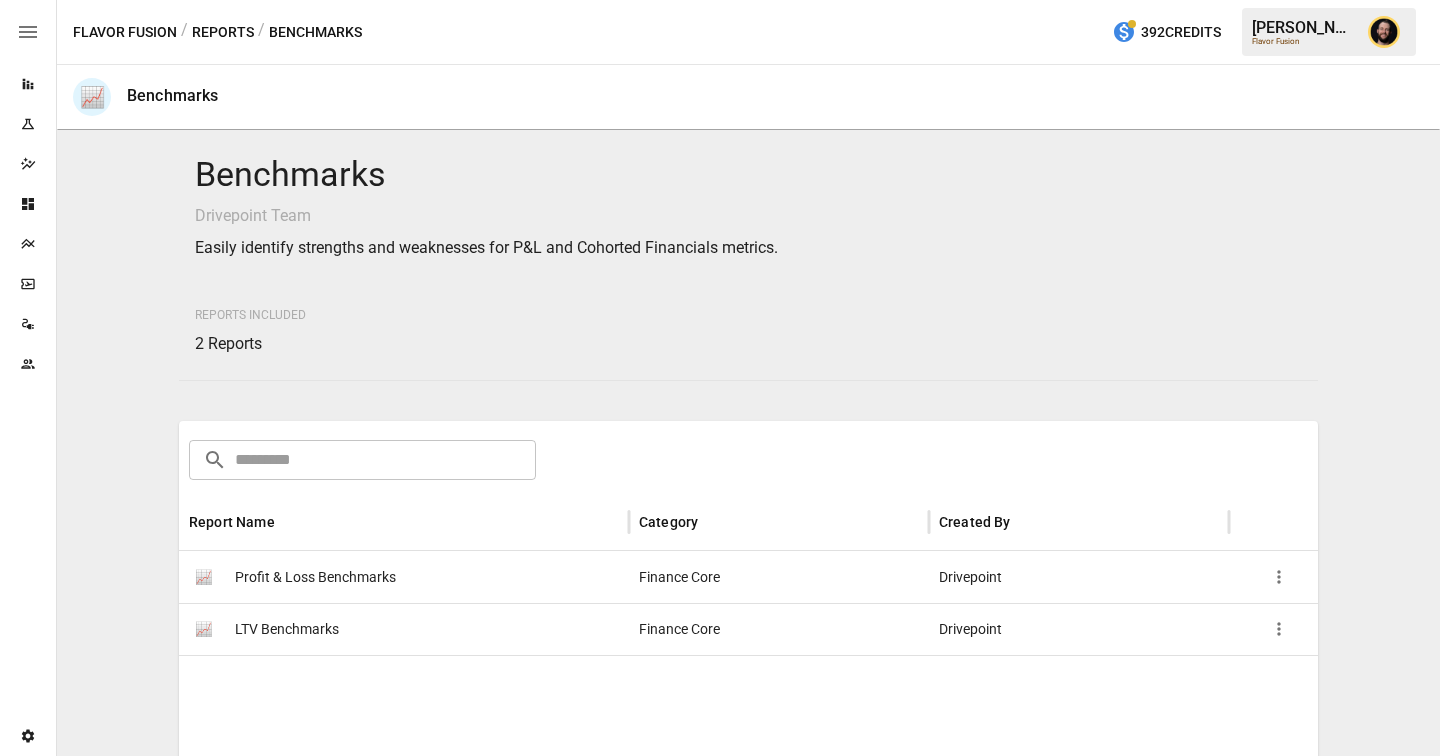 click on "Profit & Loss Benchmarks" at bounding box center (315, 577) 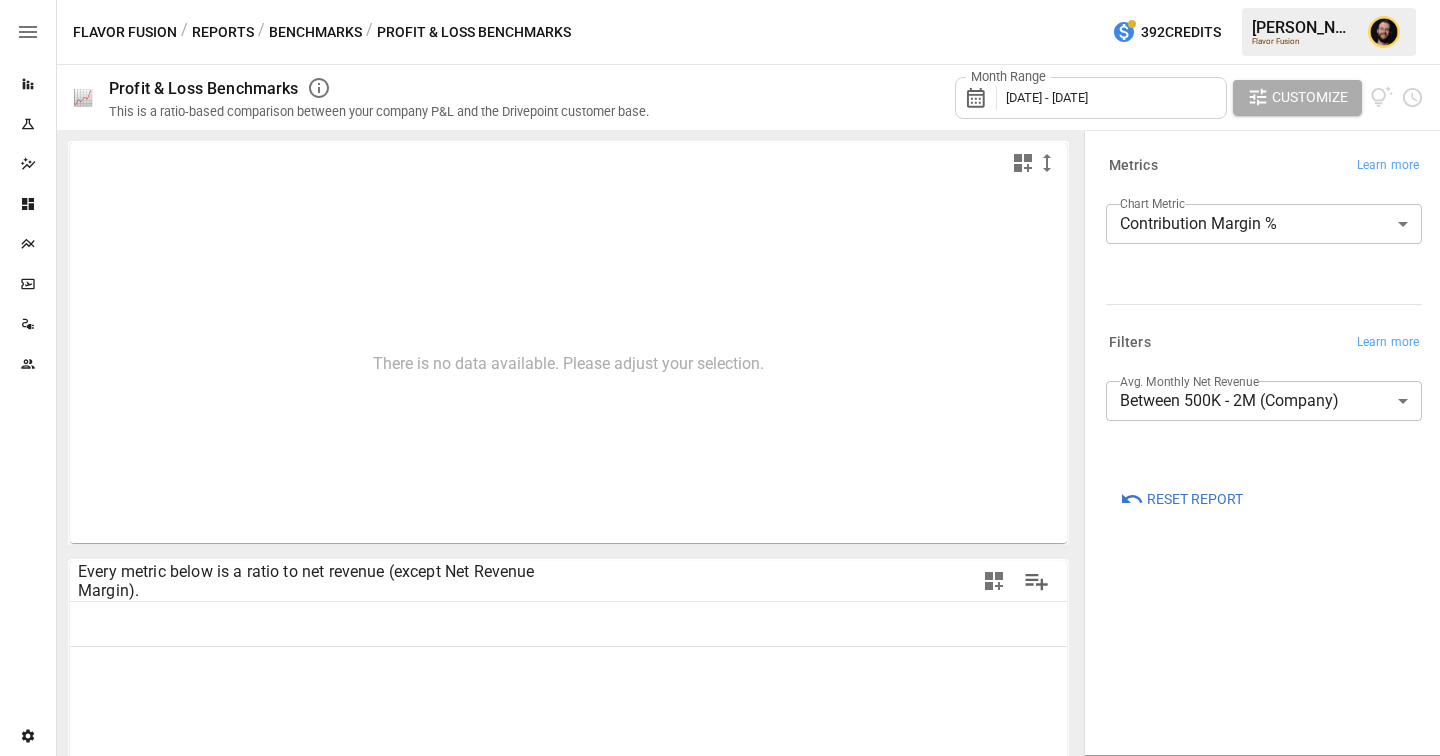 click on "**********" at bounding box center (720, 0) 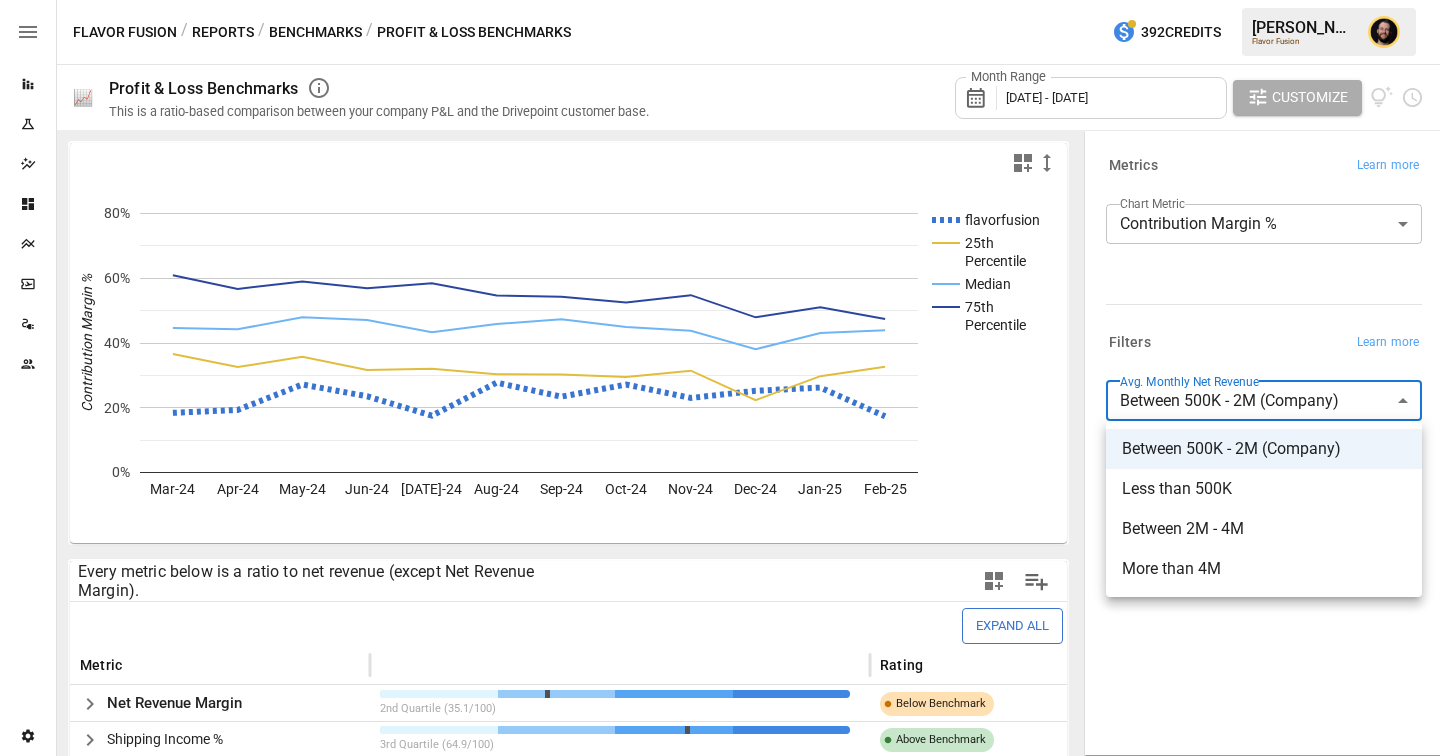 click on "Less than 500K" at bounding box center [1264, 489] 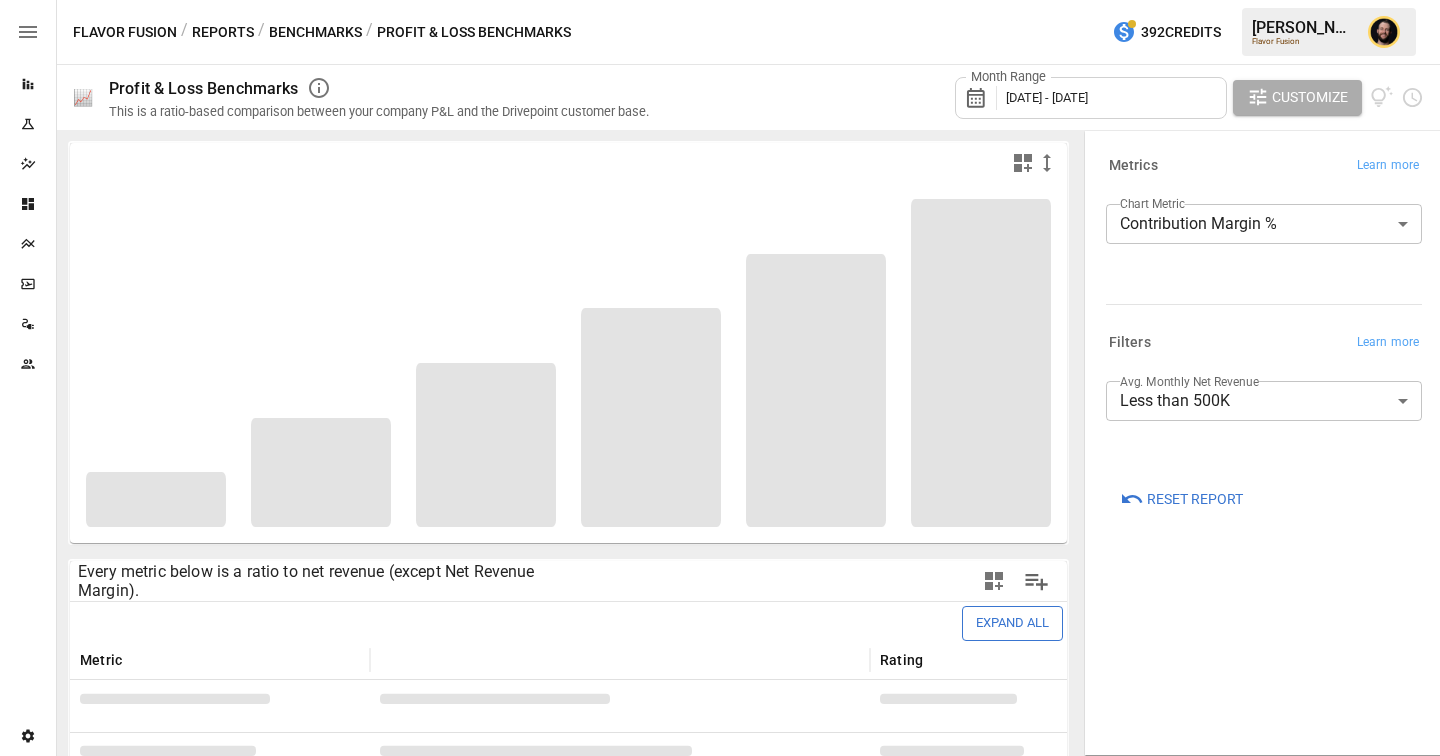click on "**********" at bounding box center [1260, 232] 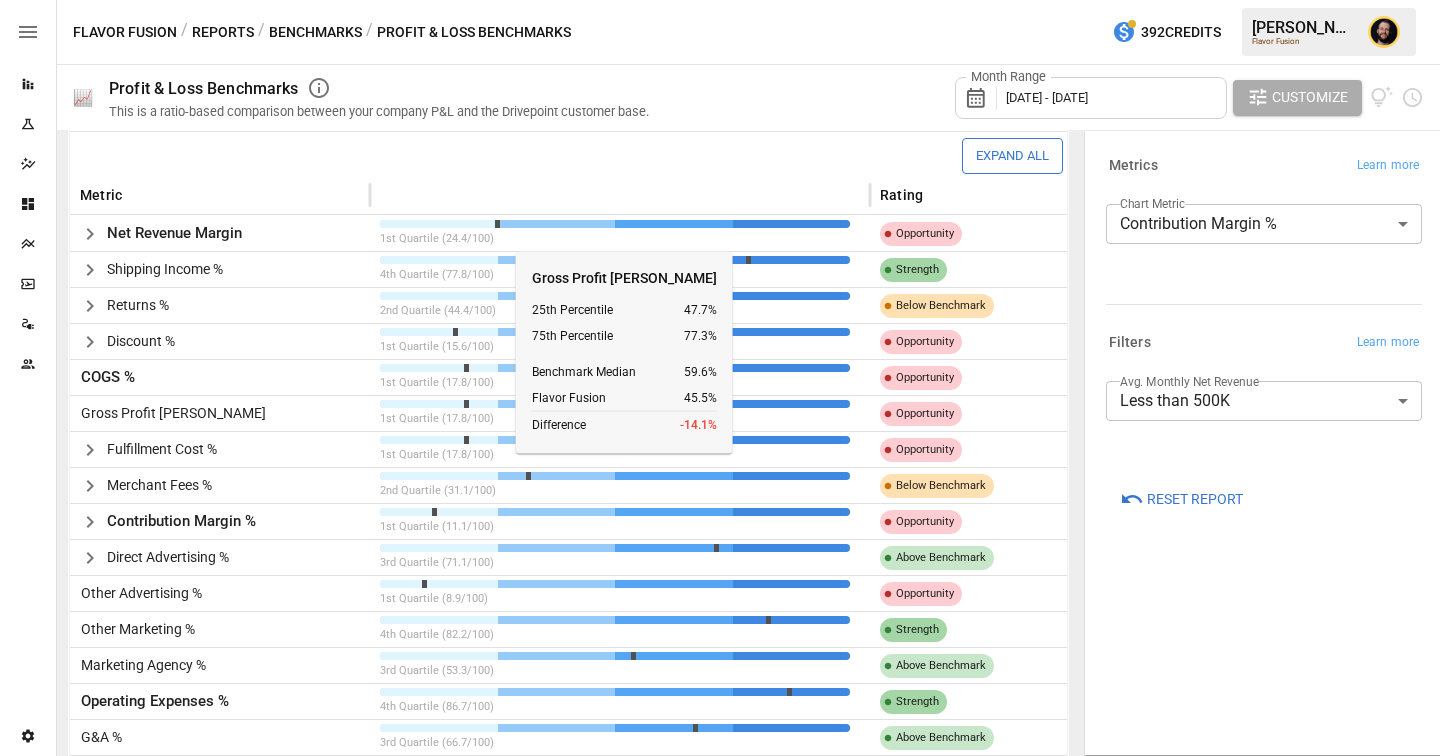 scroll, scrollTop: 646, scrollLeft: 0, axis: vertical 